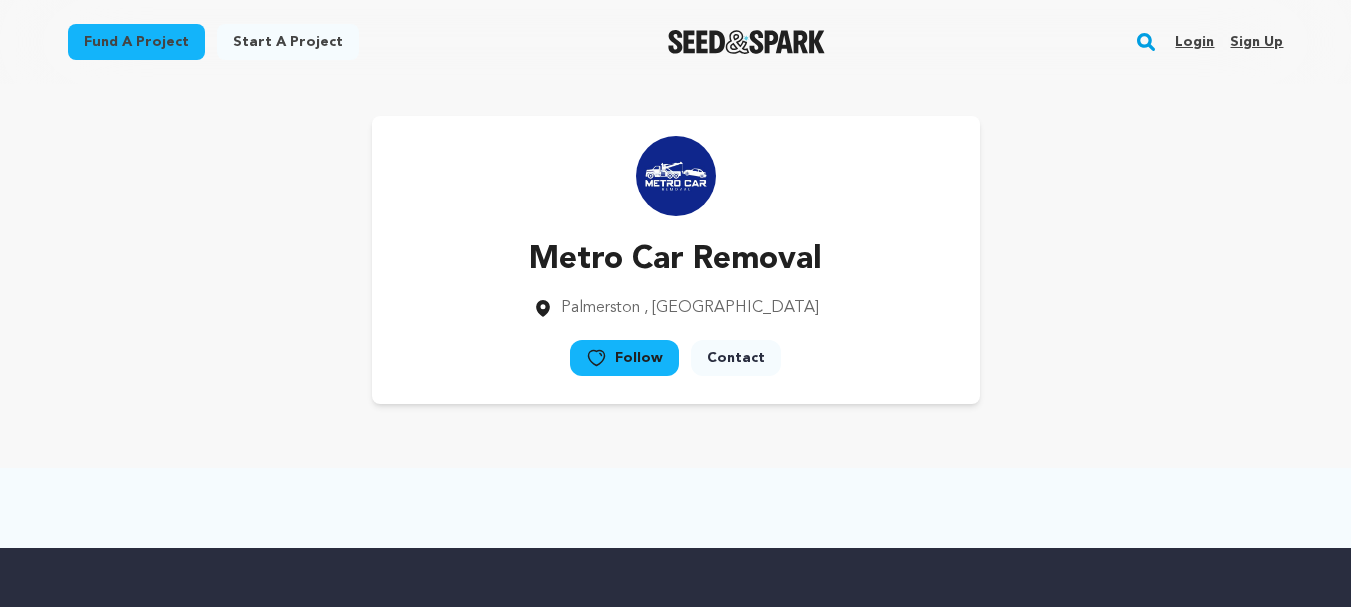 scroll, scrollTop: 0, scrollLeft: 0, axis: both 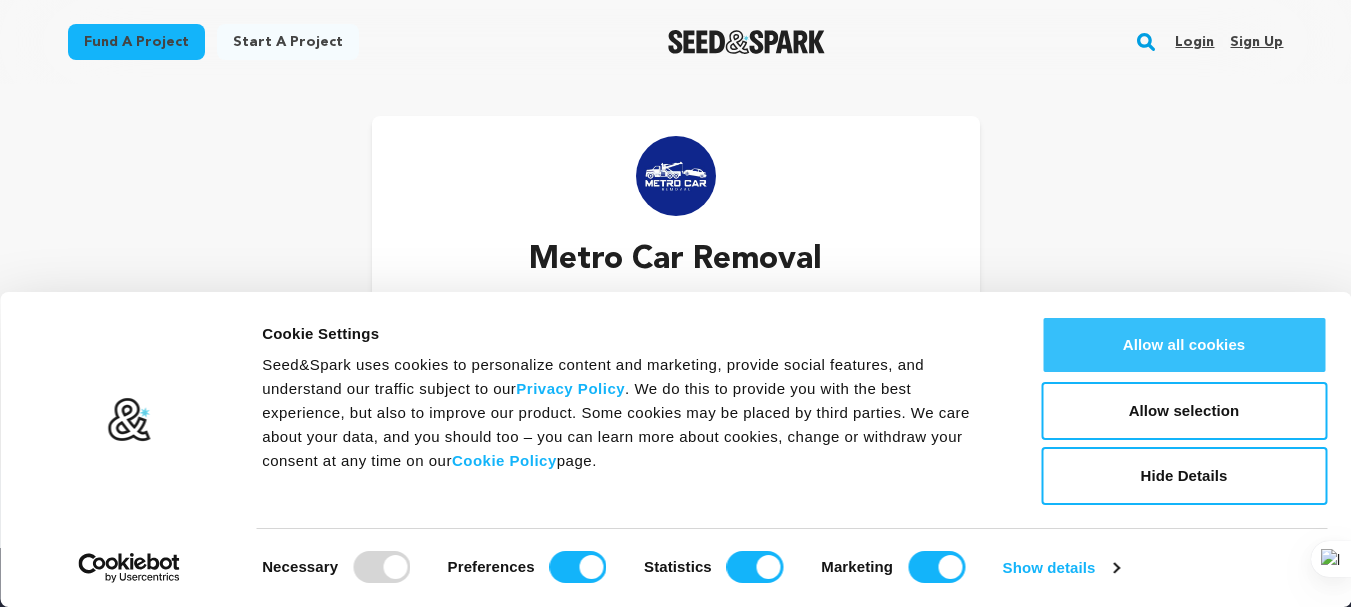 click on "Allow all cookies" at bounding box center (1184, 345) 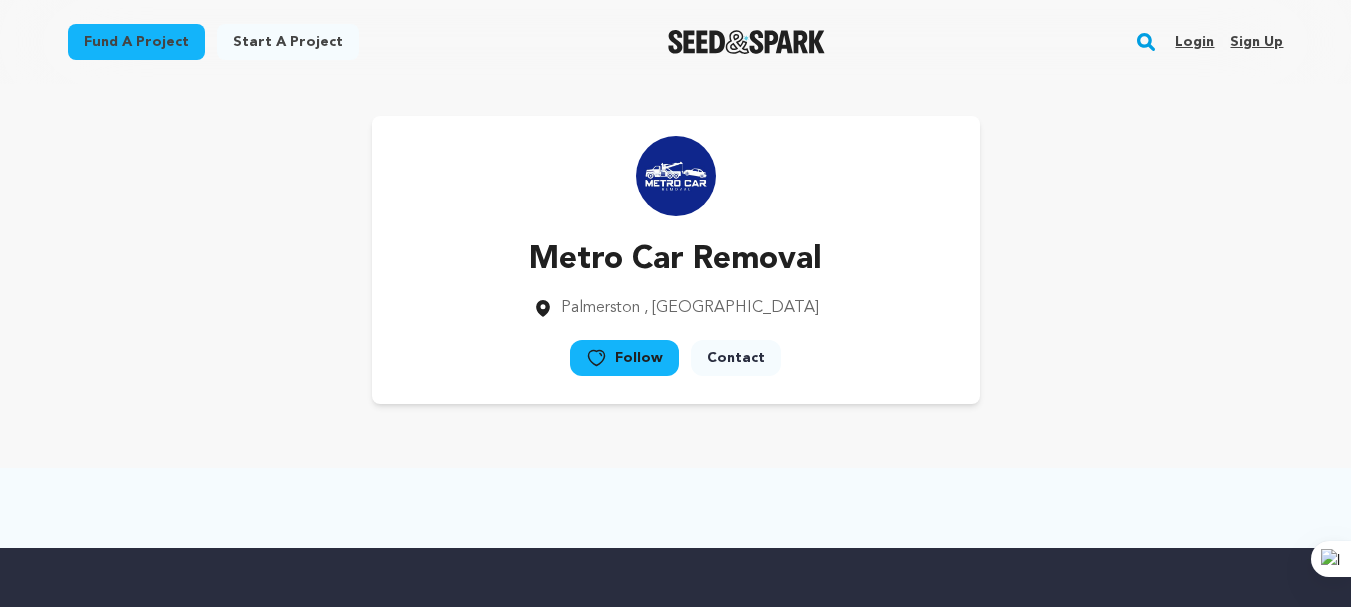 click on "Sign up" at bounding box center [1256, 42] 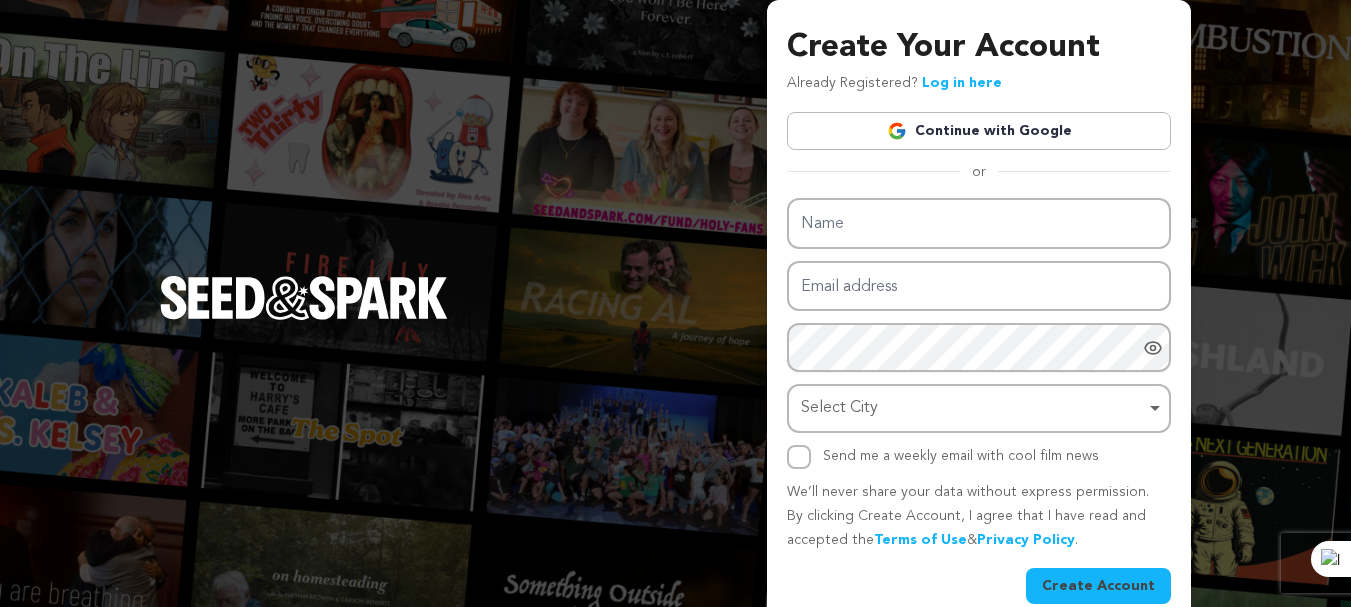 scroll, scrollTop: 0, scrollLeft: 0, axis: both 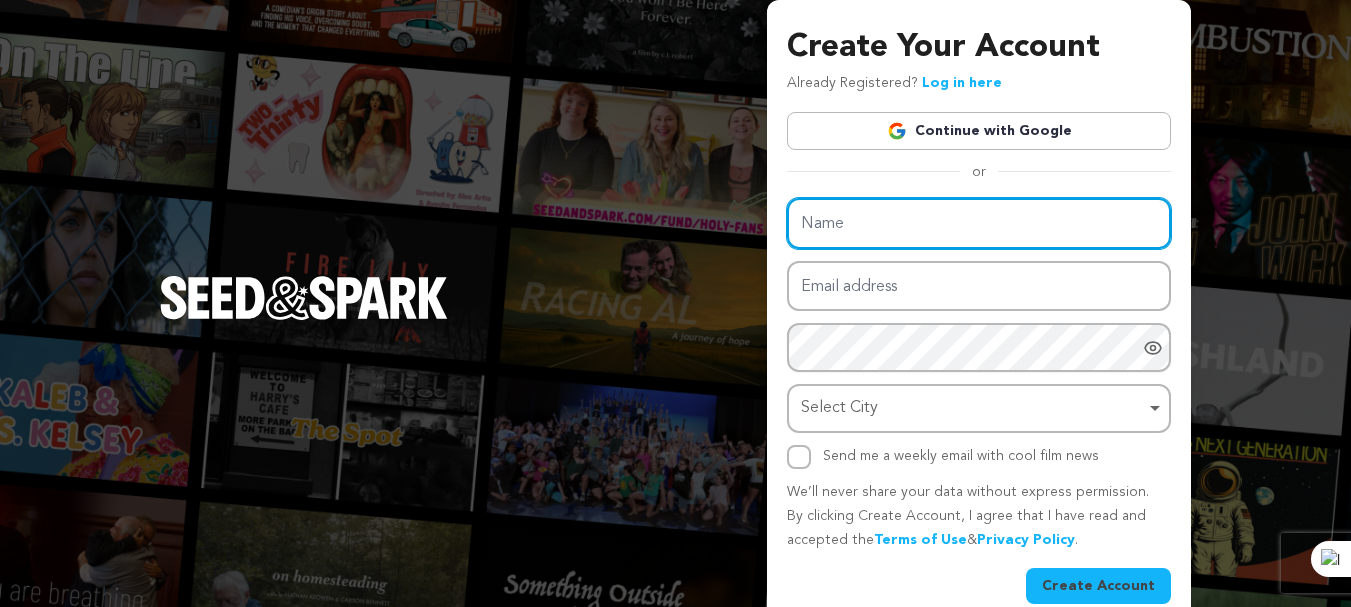 click on "Name" at bounding box center [979, 223] 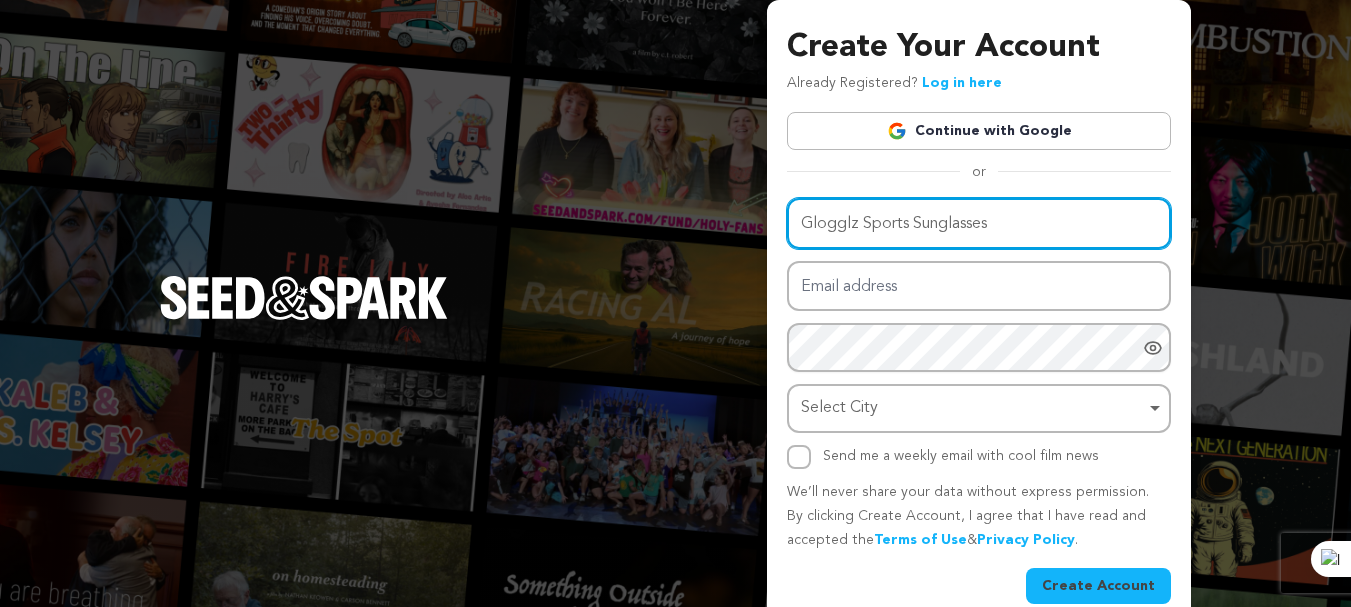 type on "Glogglz Sports Sunglasses" 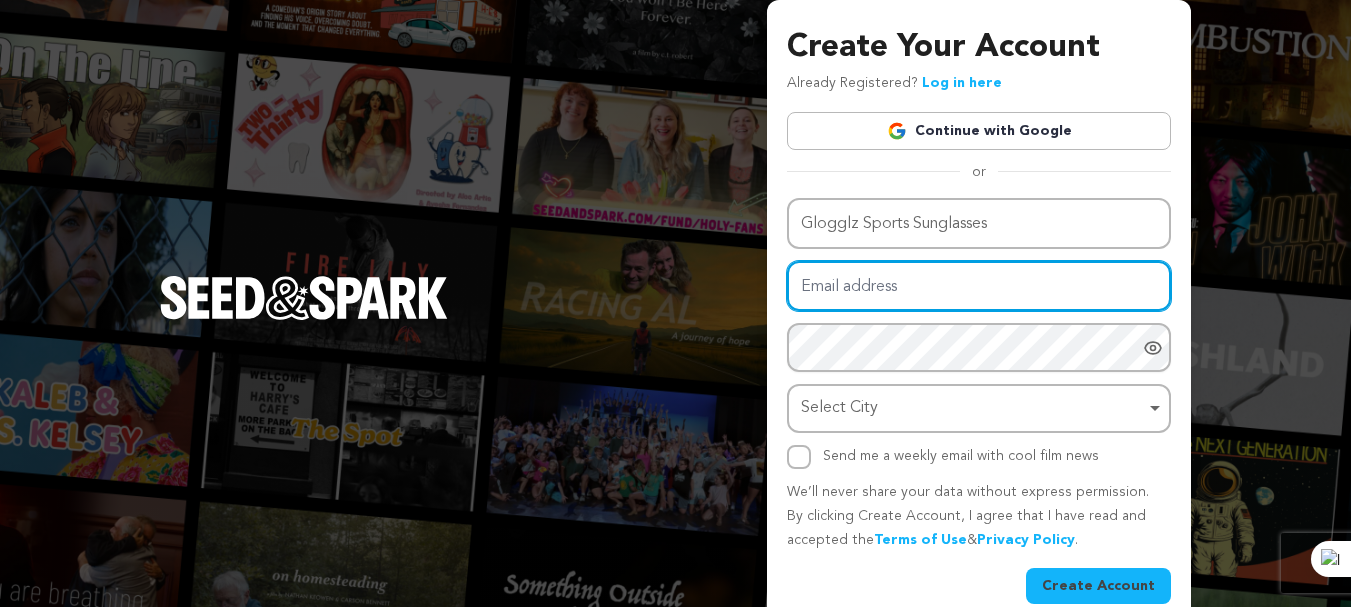 click on "Email address" at bounding box center (979, 286) 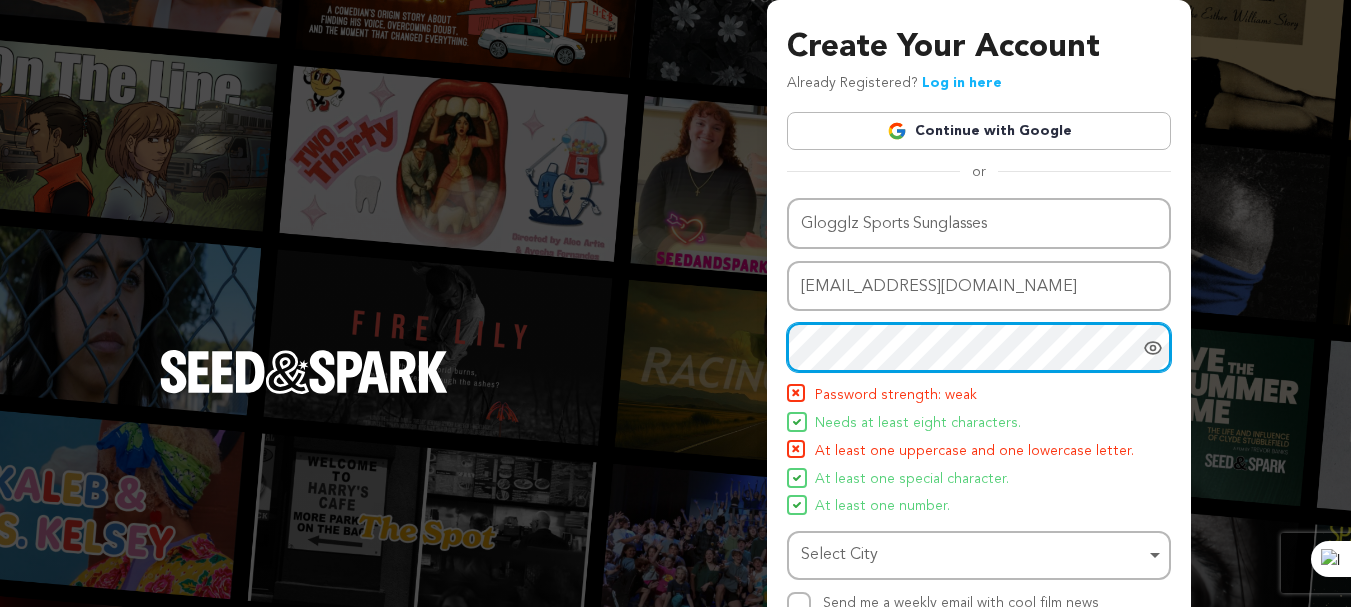 scroll, scrollTop: 100, scrollLeft: 0, axis: vertical 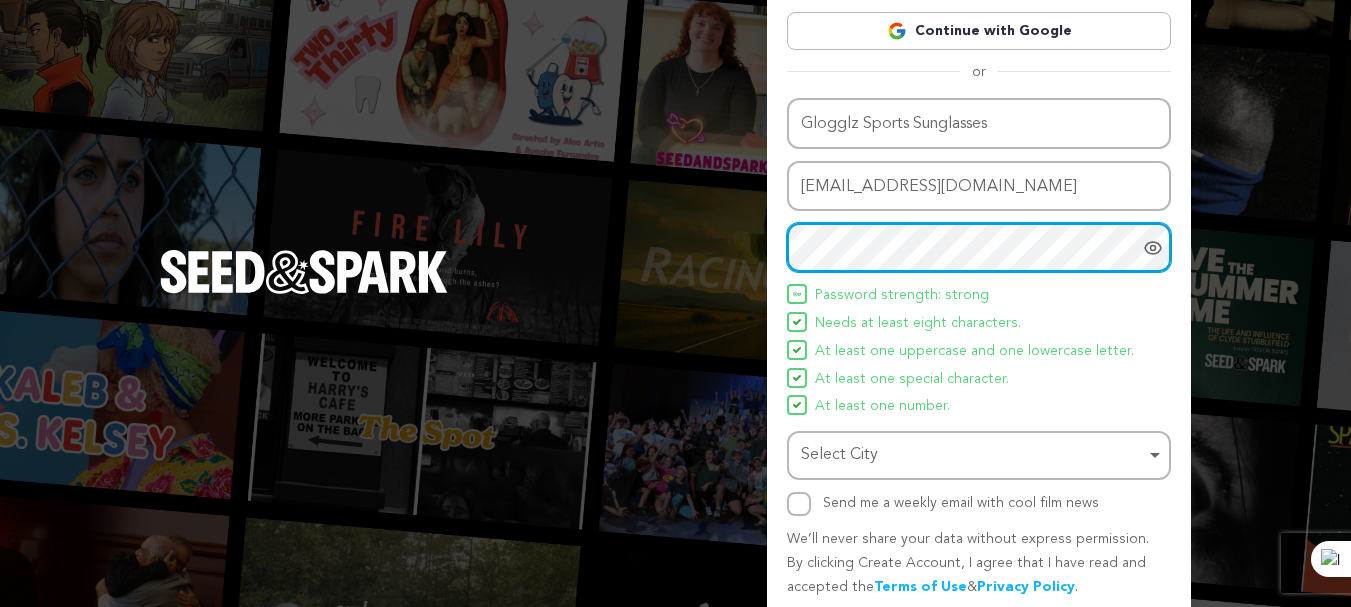 click on "Select City Remove item" at bounding box center (973, 455) 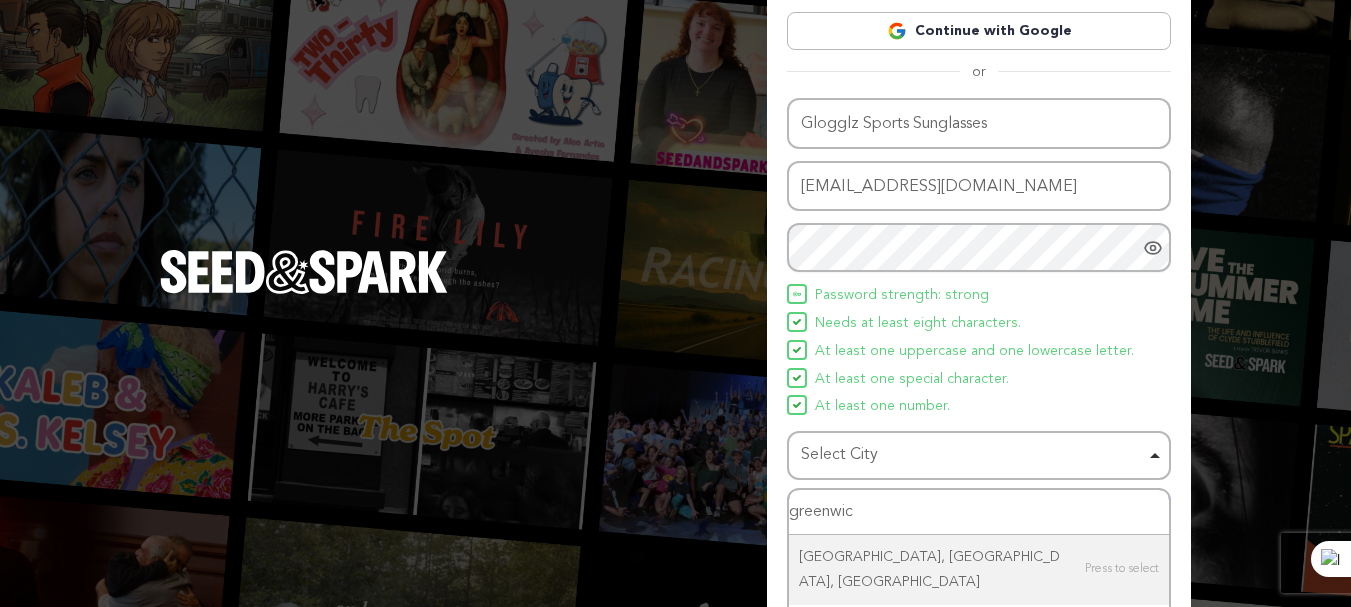 type on "greenwich" 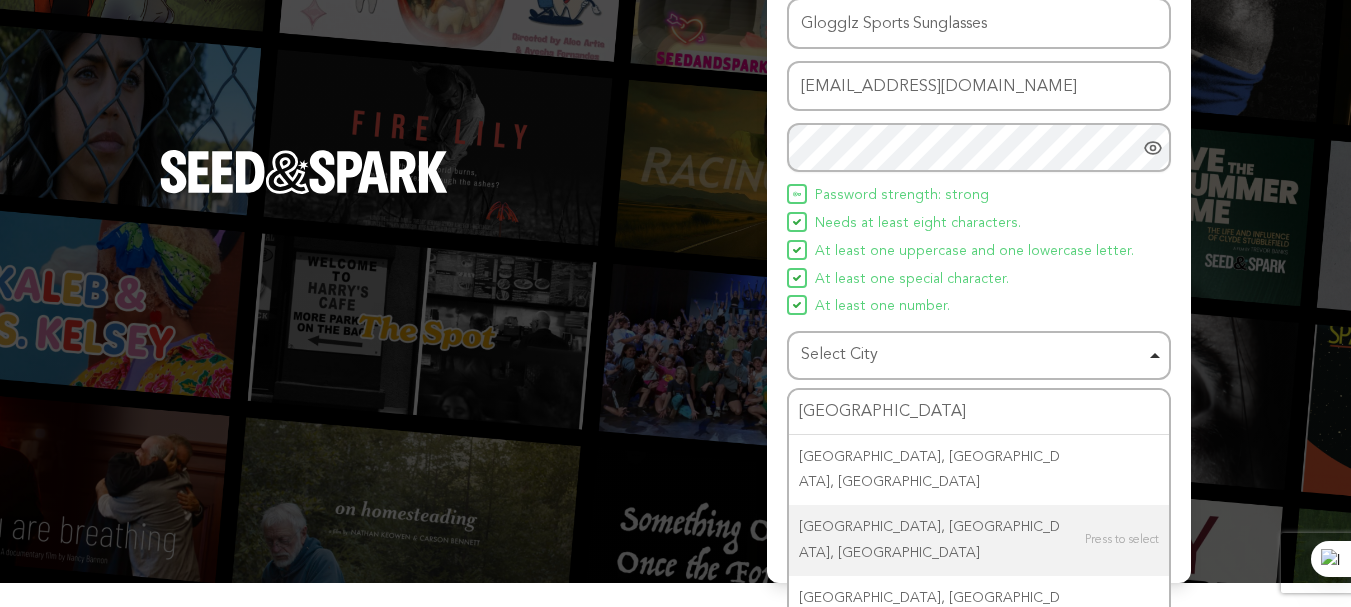 type 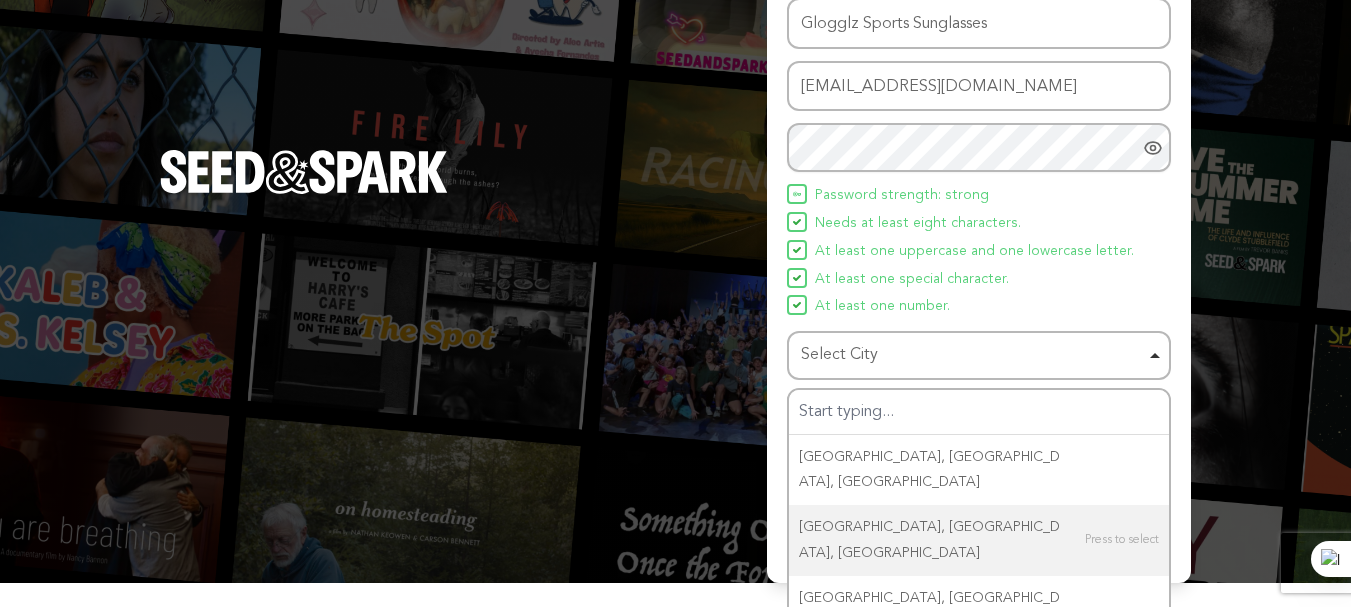 scroll, scrollTop: 176, scrollLeft: 0, axis: vertical 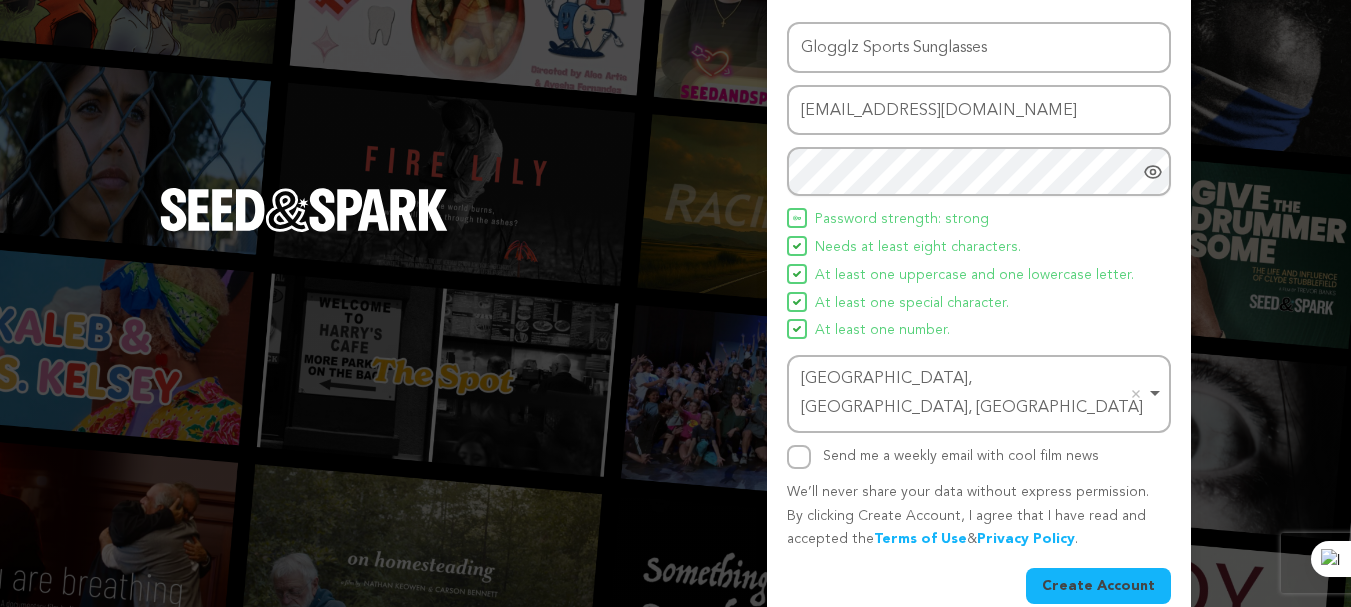 click on "Create Account" at bounding box center (1098, 586) 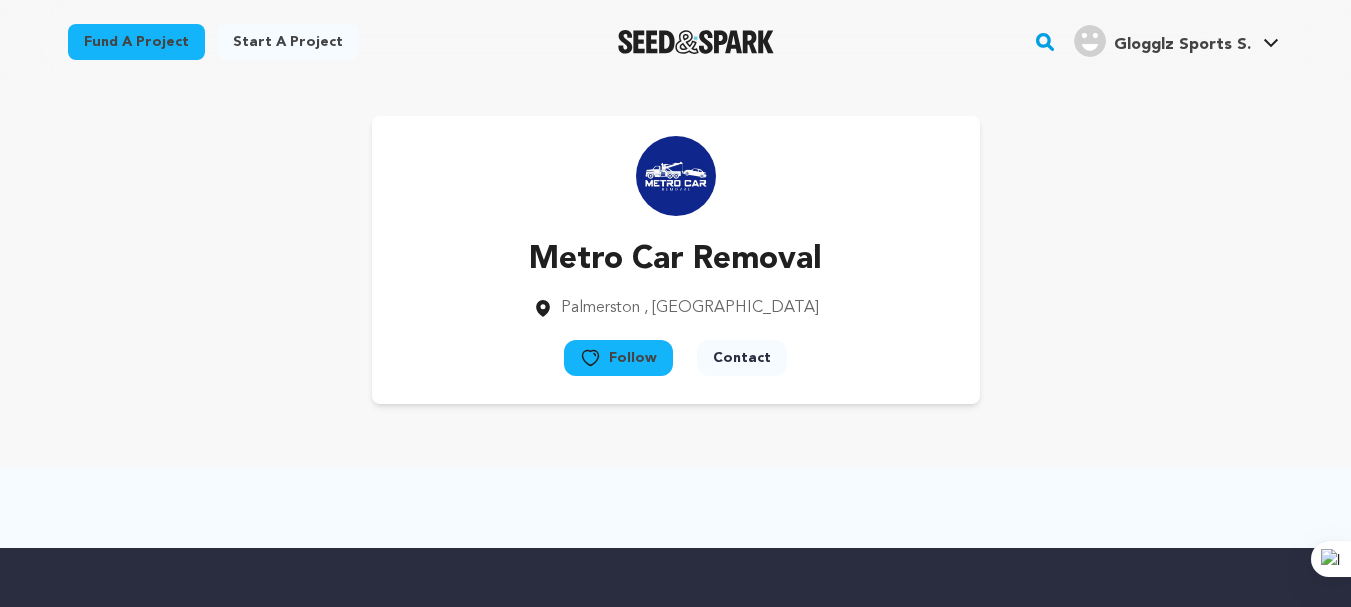scroll, scrollTop: 0, scrollLeft: 0, axis: both 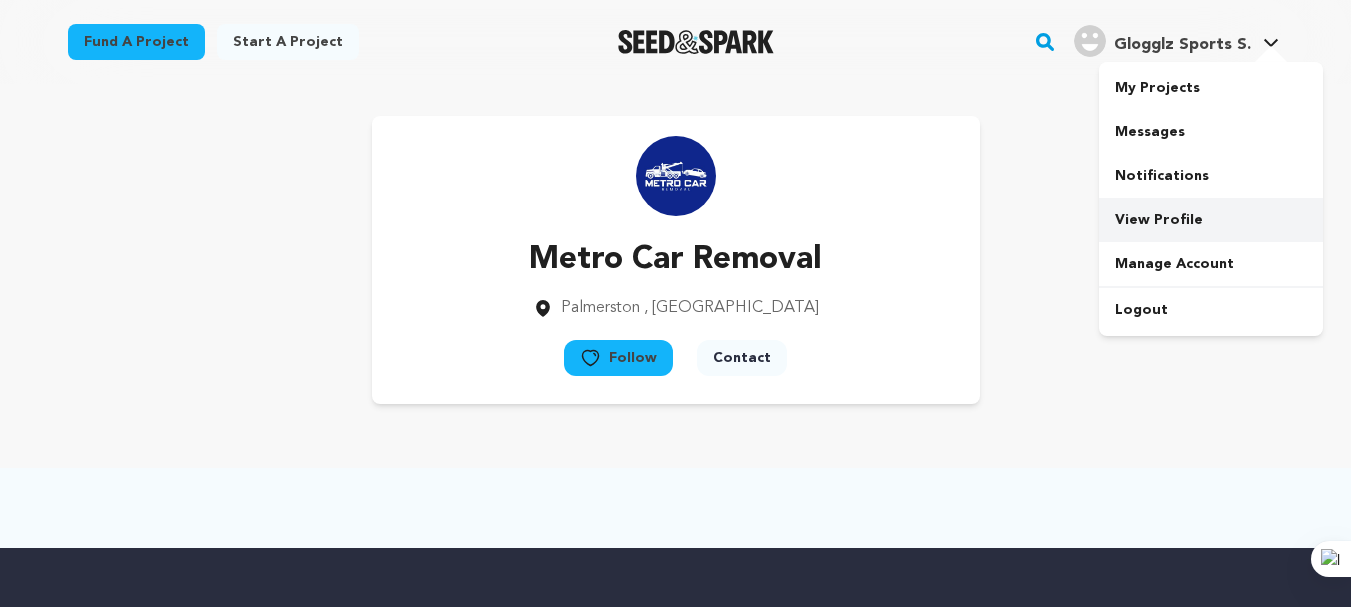 click on "View Profile" at bounding box center [1211, 220] 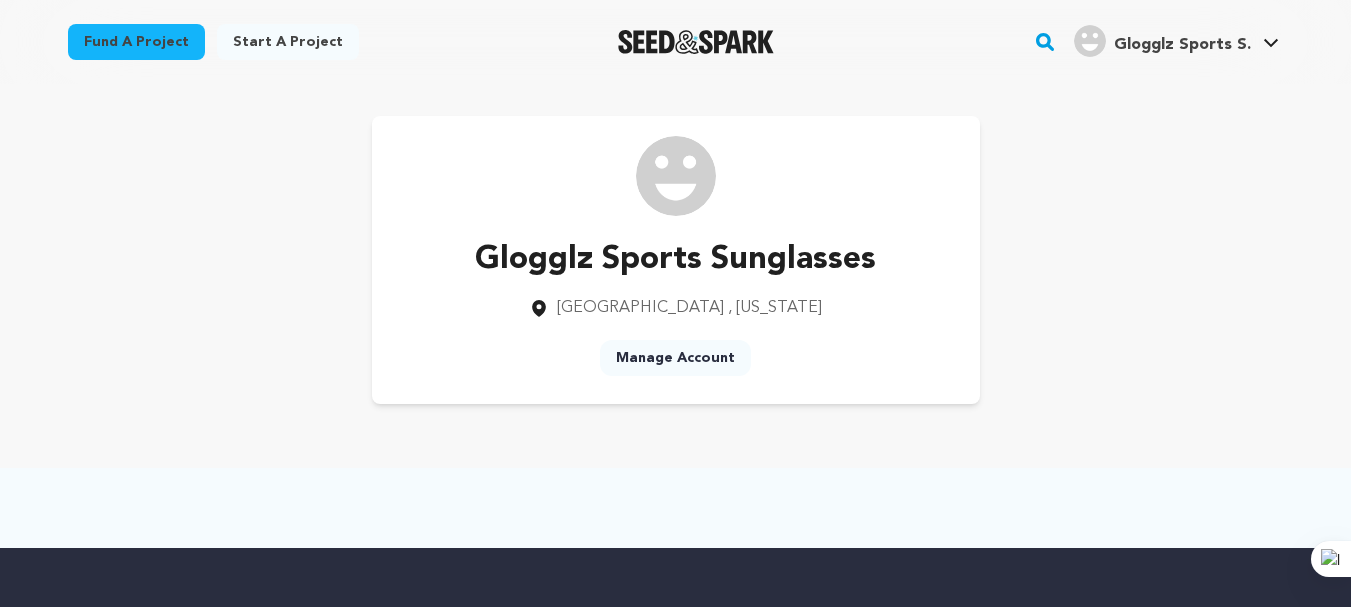 scroll, scrollTop: 0, scrollLeft: 0, axis: both 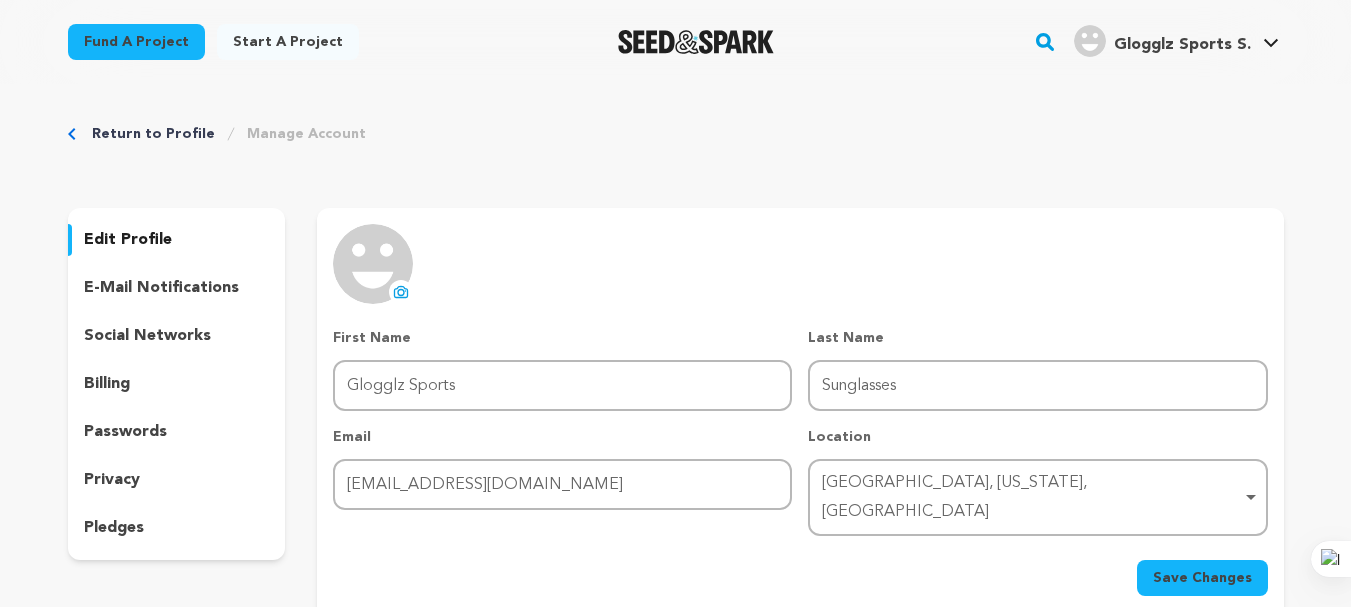 click 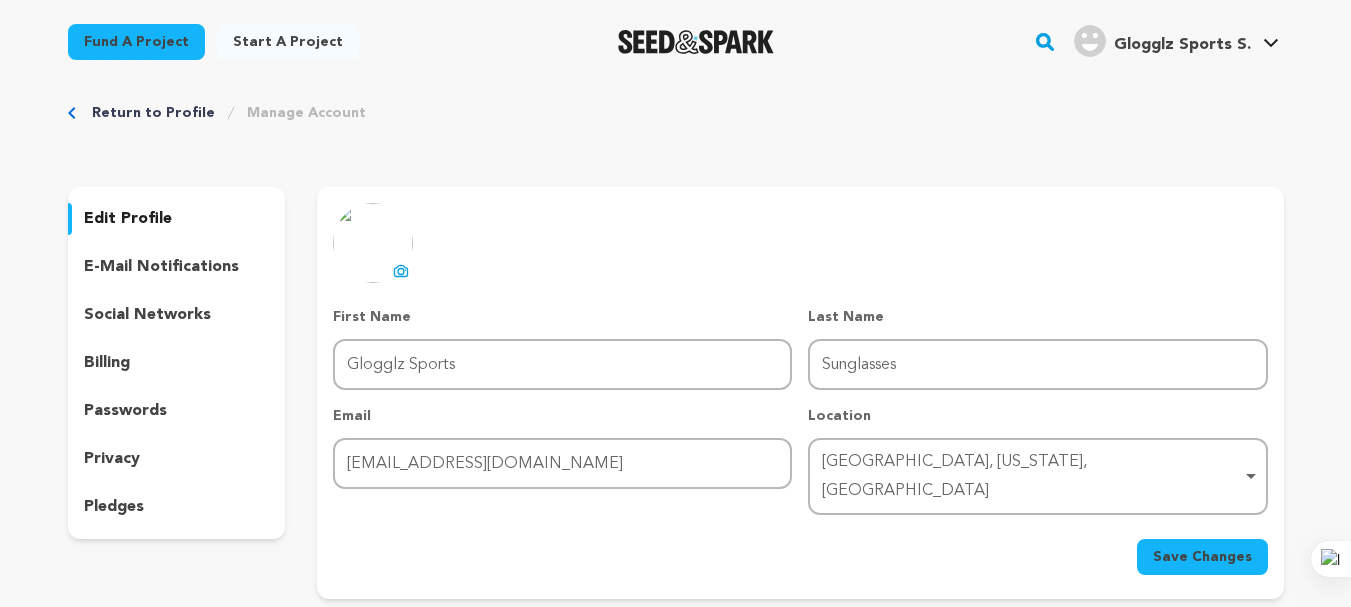 scroll, scrollTop: 0, scrollLeft: 0, axis: both 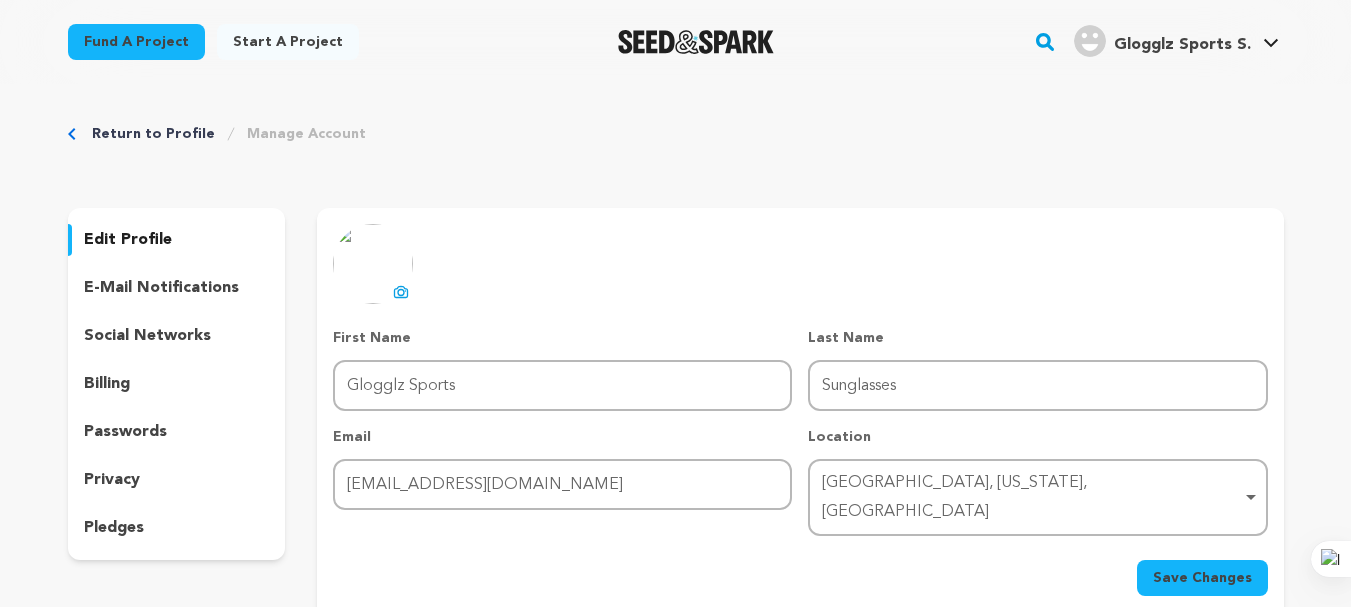 click on "e-mail notifications" at bounding box center [161, 288] 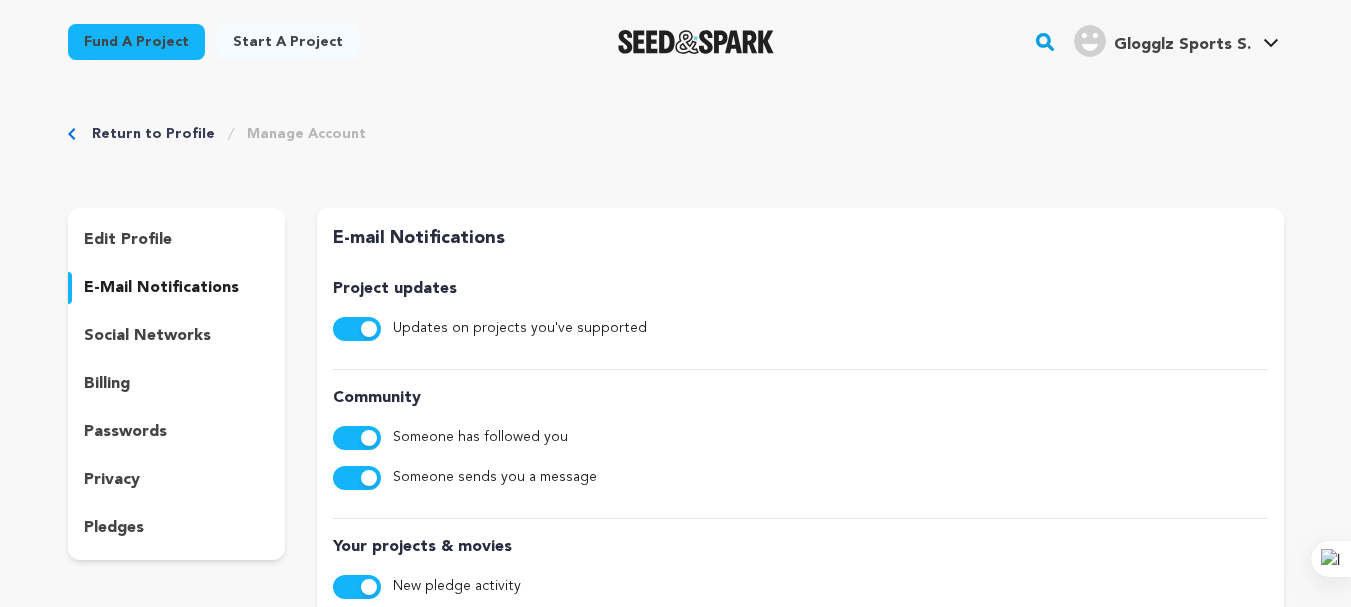 click at bounding box center (369, 329) 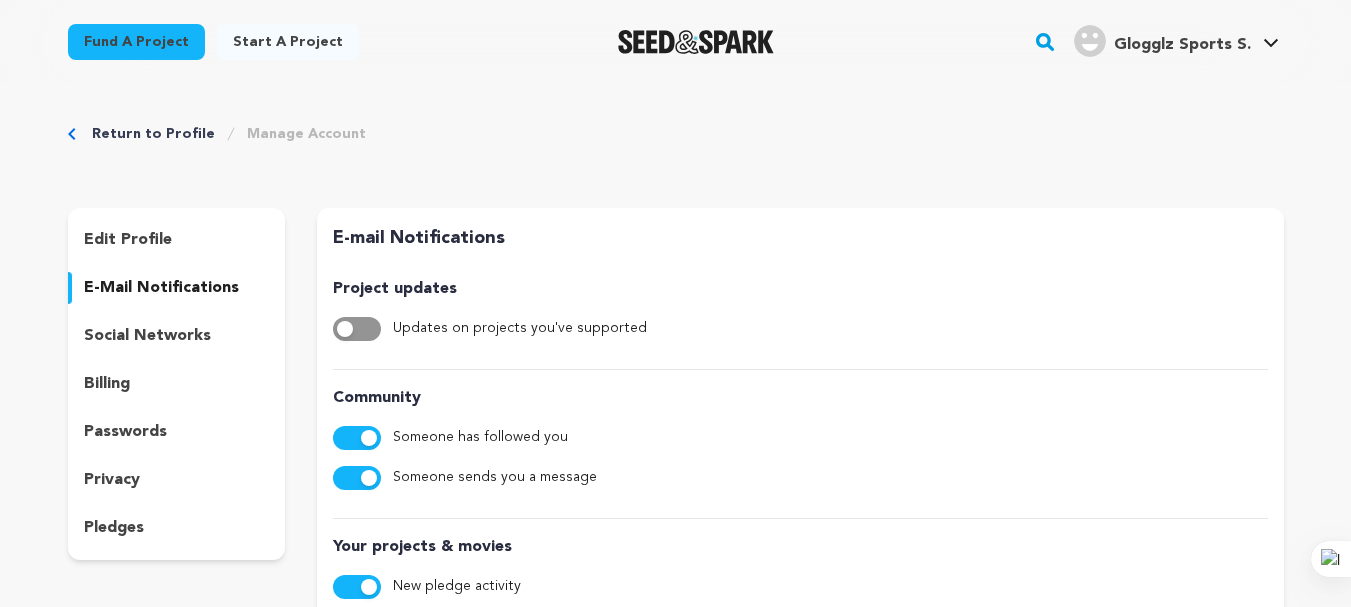 click at bounding box center [357, 438] 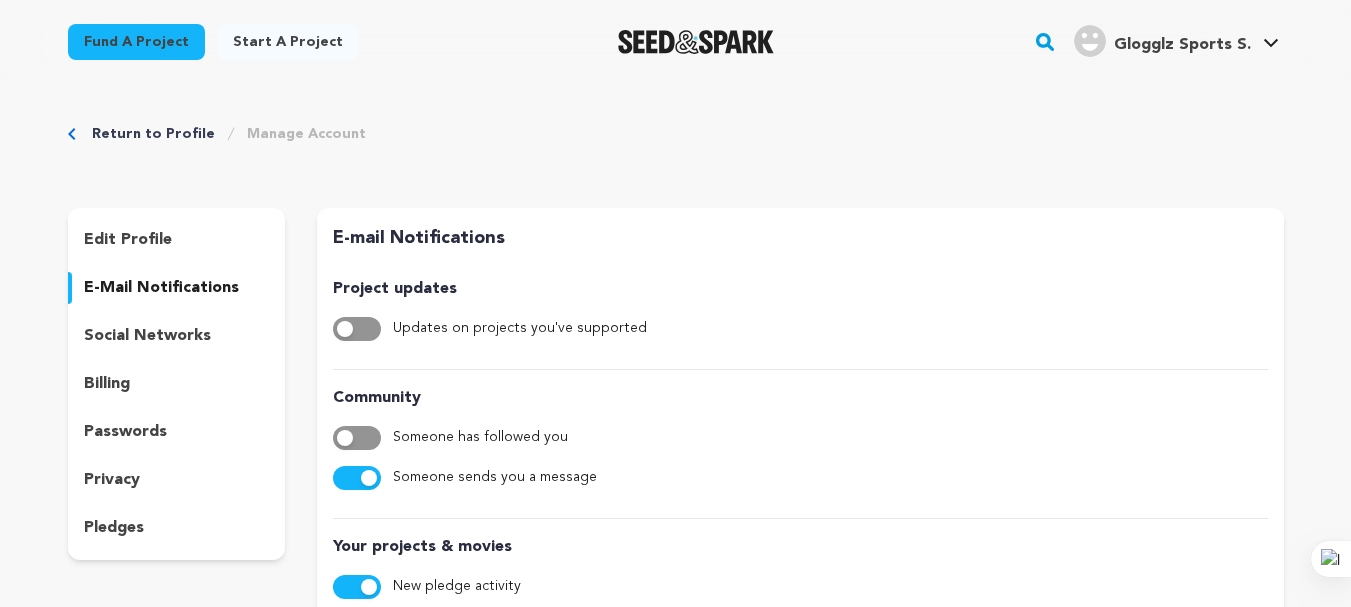 click at bounding box center [357, 478] 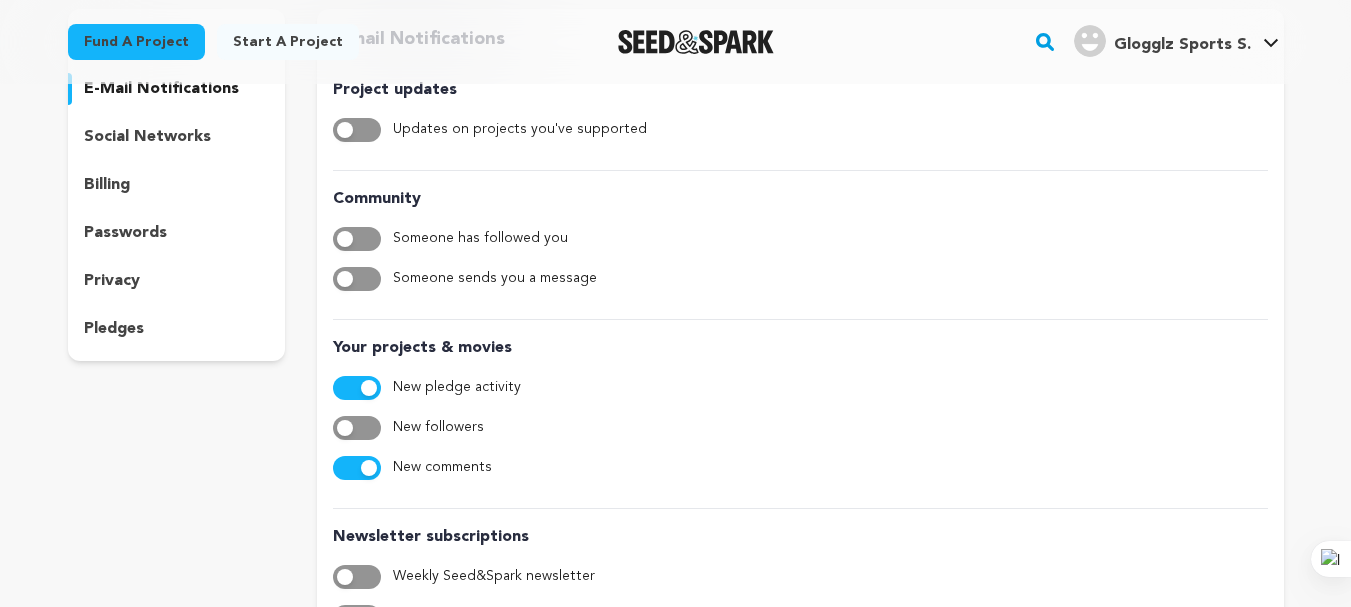 scroll, scrollTop: 200, scrollLeft: 0, axis: vertical 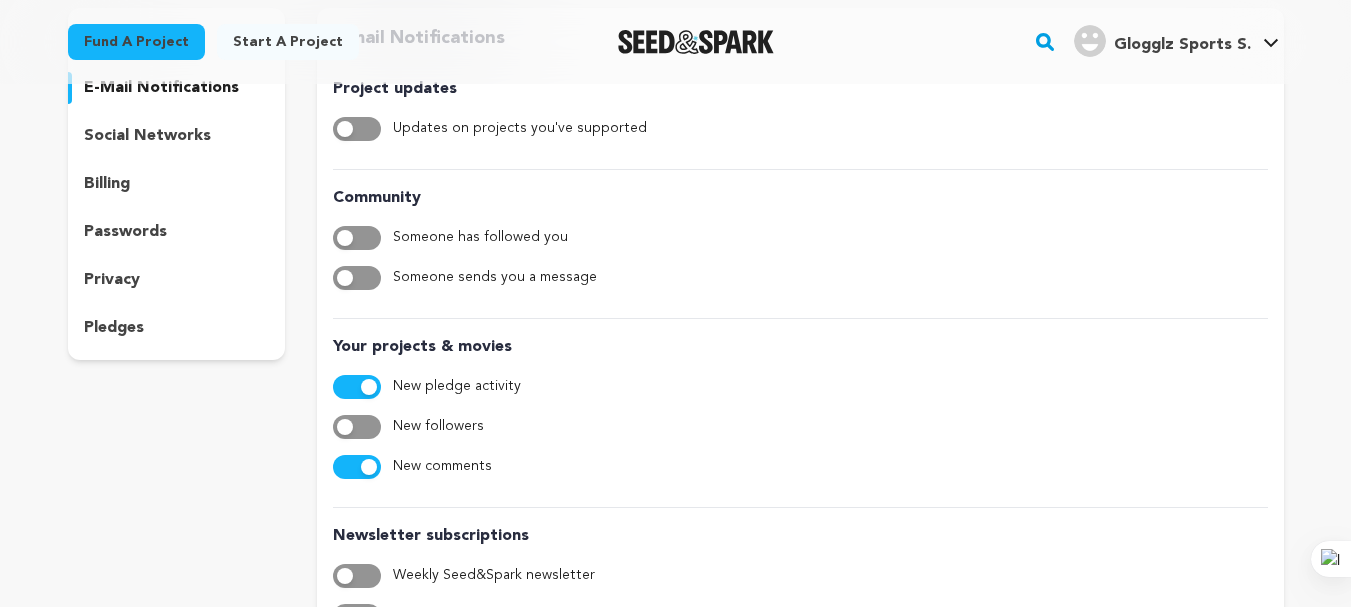 click at bounding box center [369, 387] 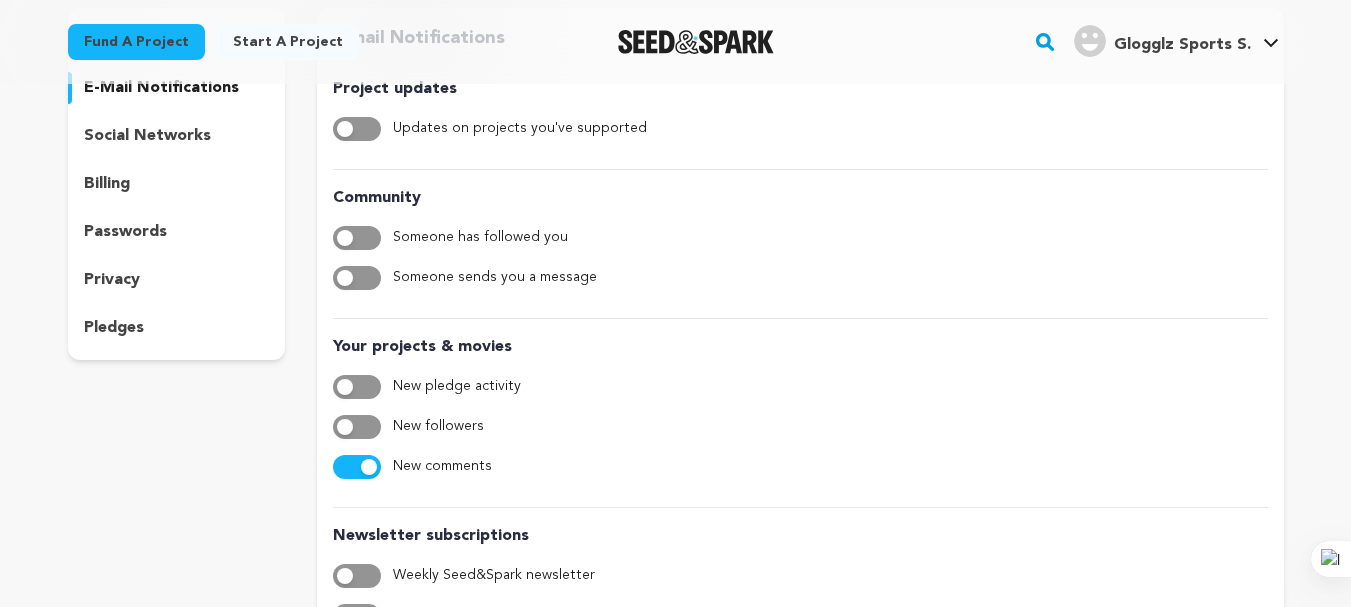 click at bounding box center [369, 467] 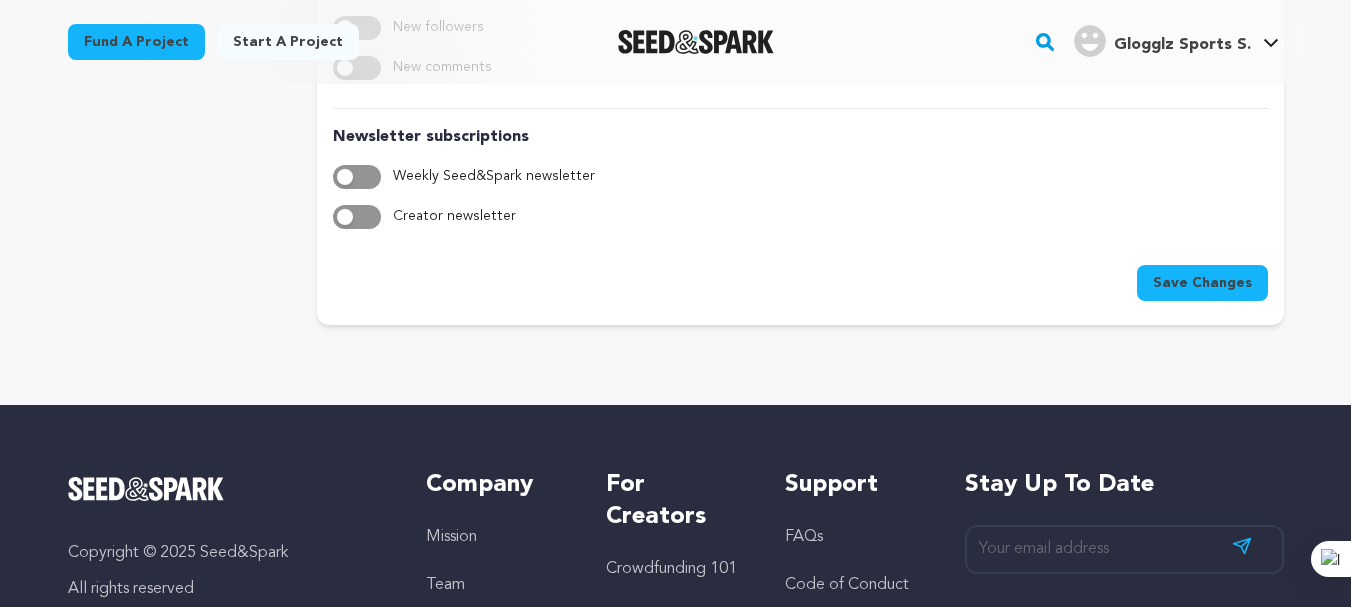 scroll, scrollTop: 600, scrollLeft: 0, axis: vertical 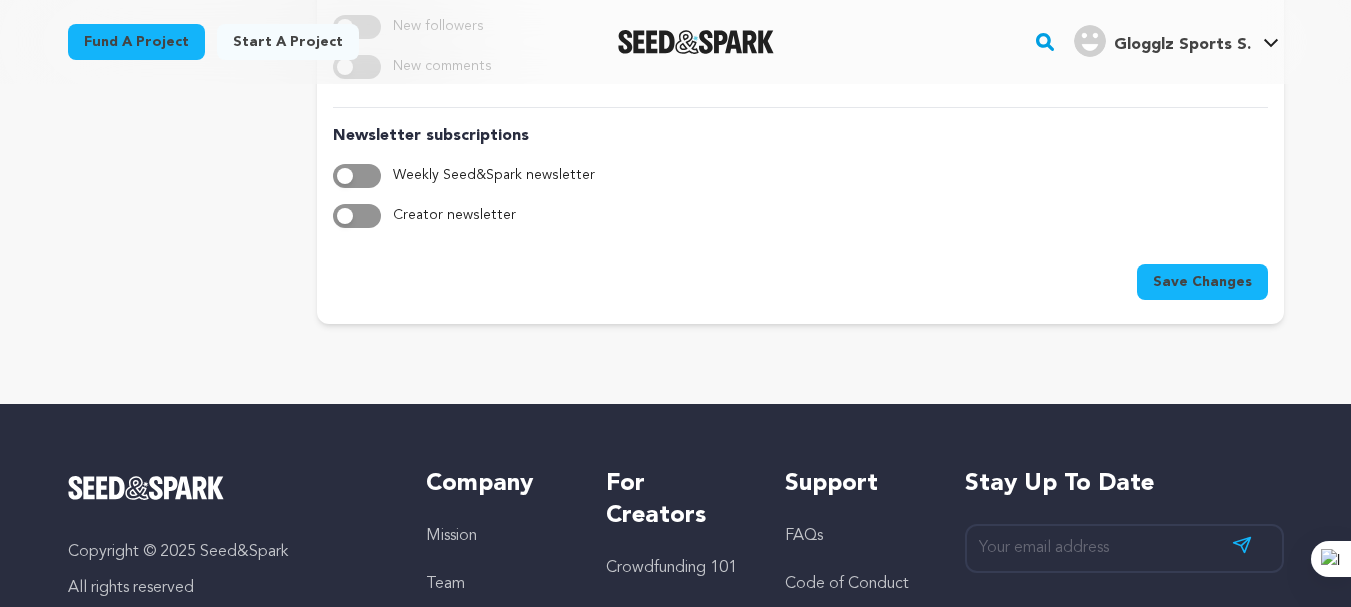 click on "Save Changes" at bounding box center [1202, 282] 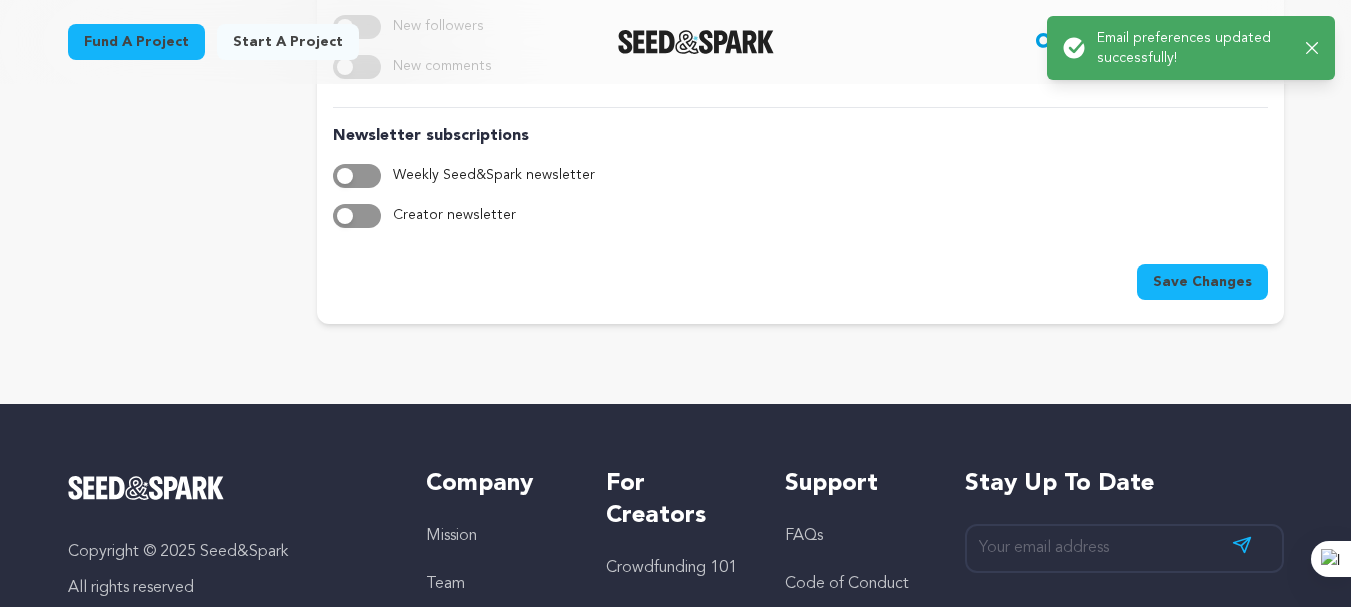 click 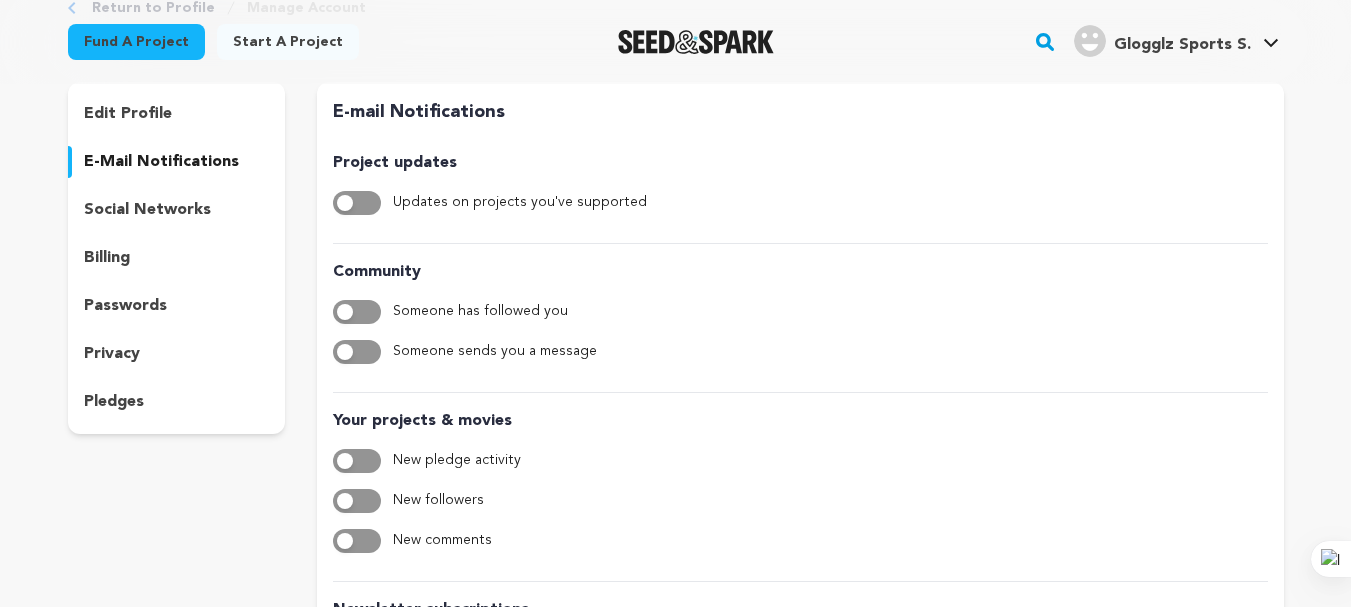 scroll, scrollTop: 100, scrollLeft: 0, axis: vertical 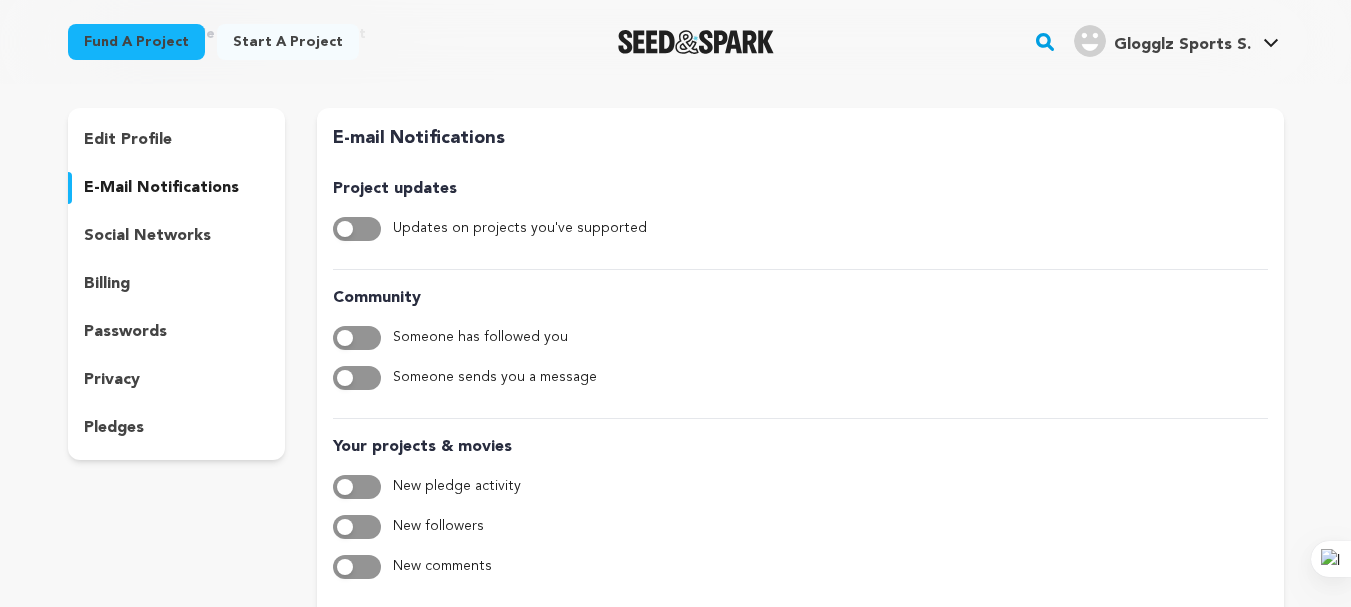 click on "social networks" at bounding box center [147, 236] 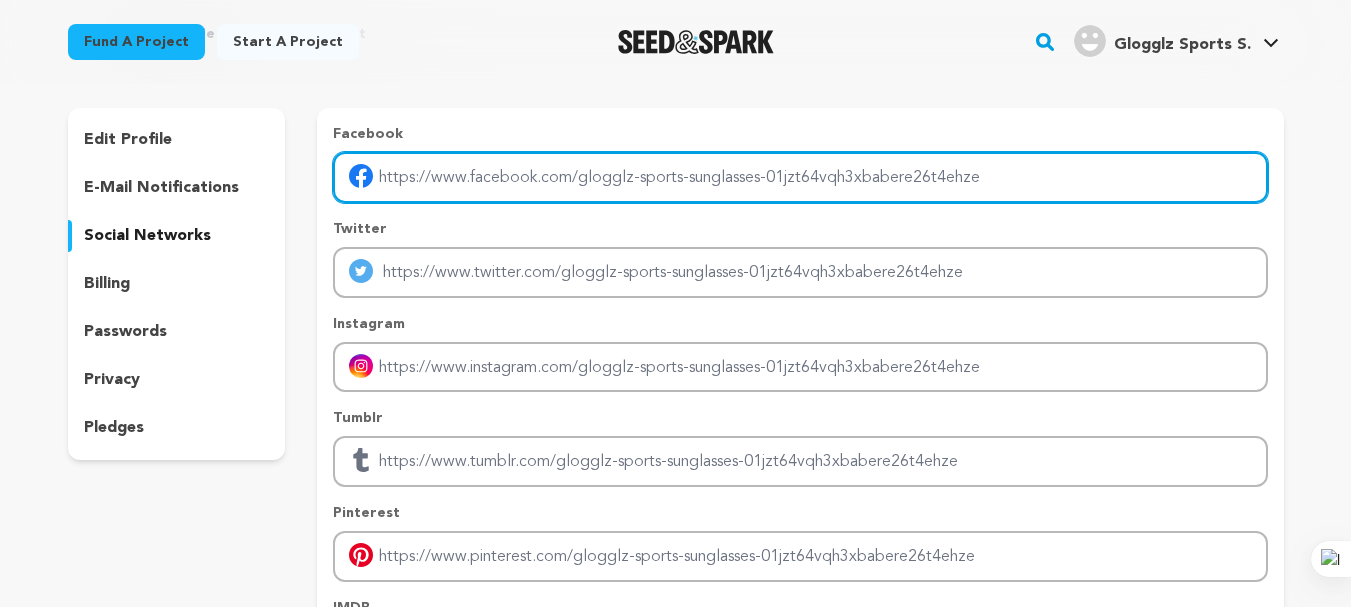 click at bounding box center [800, 177] 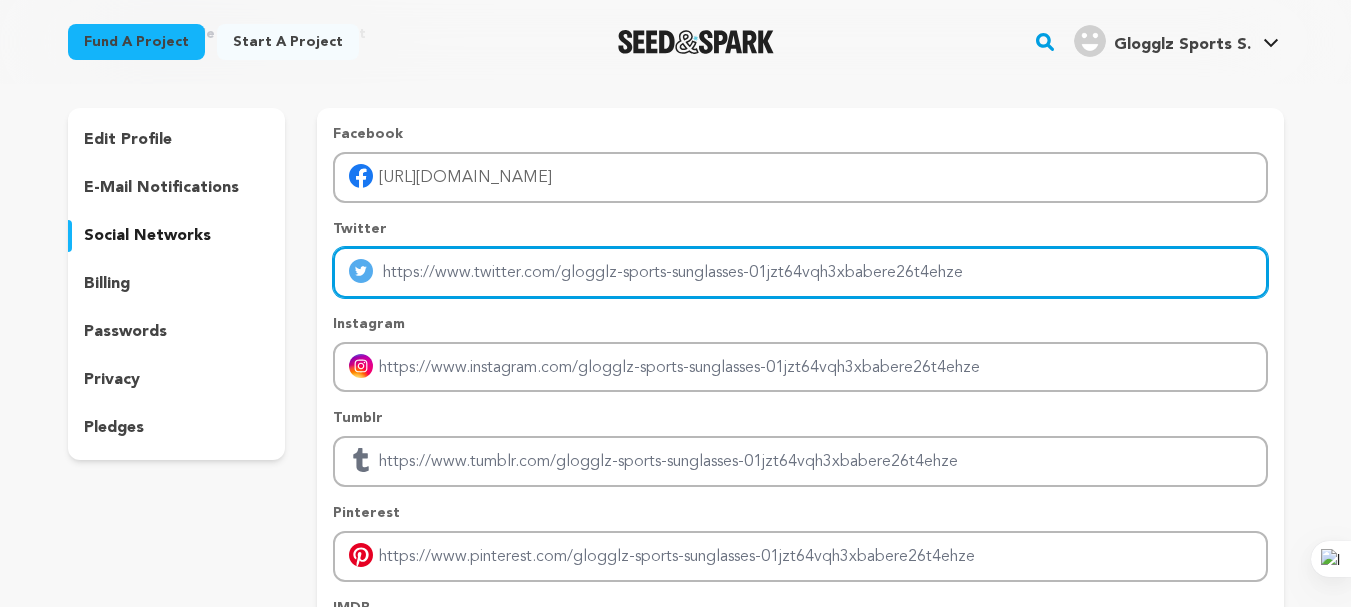 click at bounding box center [800, 272] 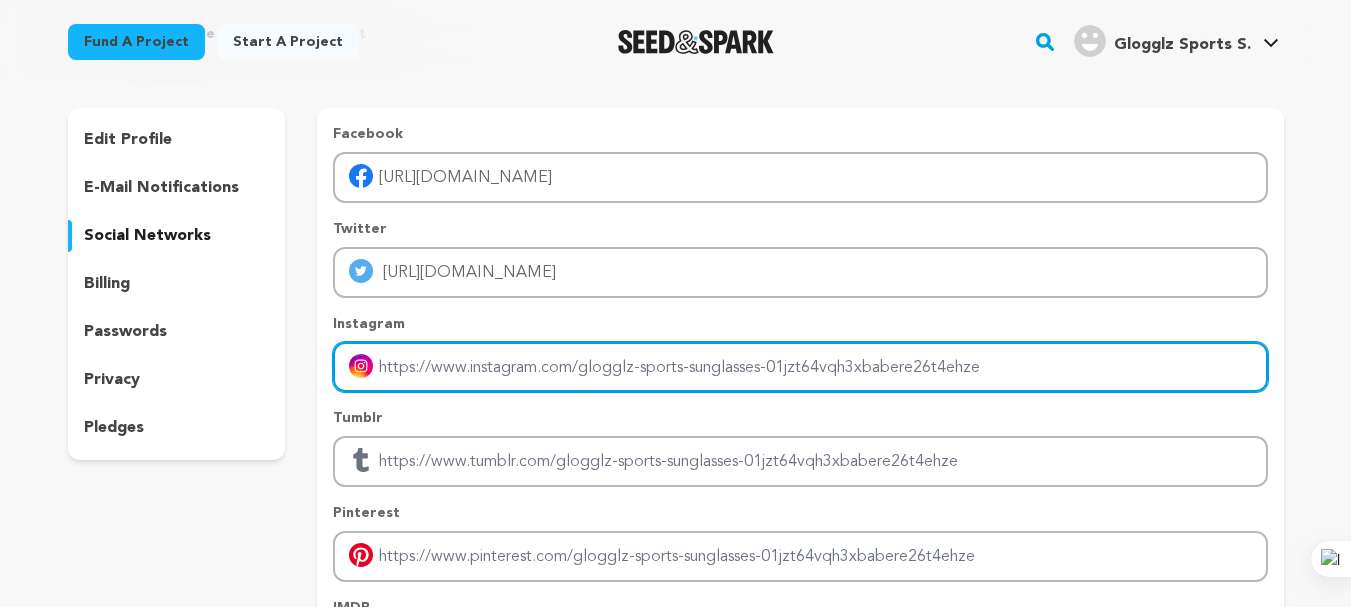 click at bounding box center (800, 367) 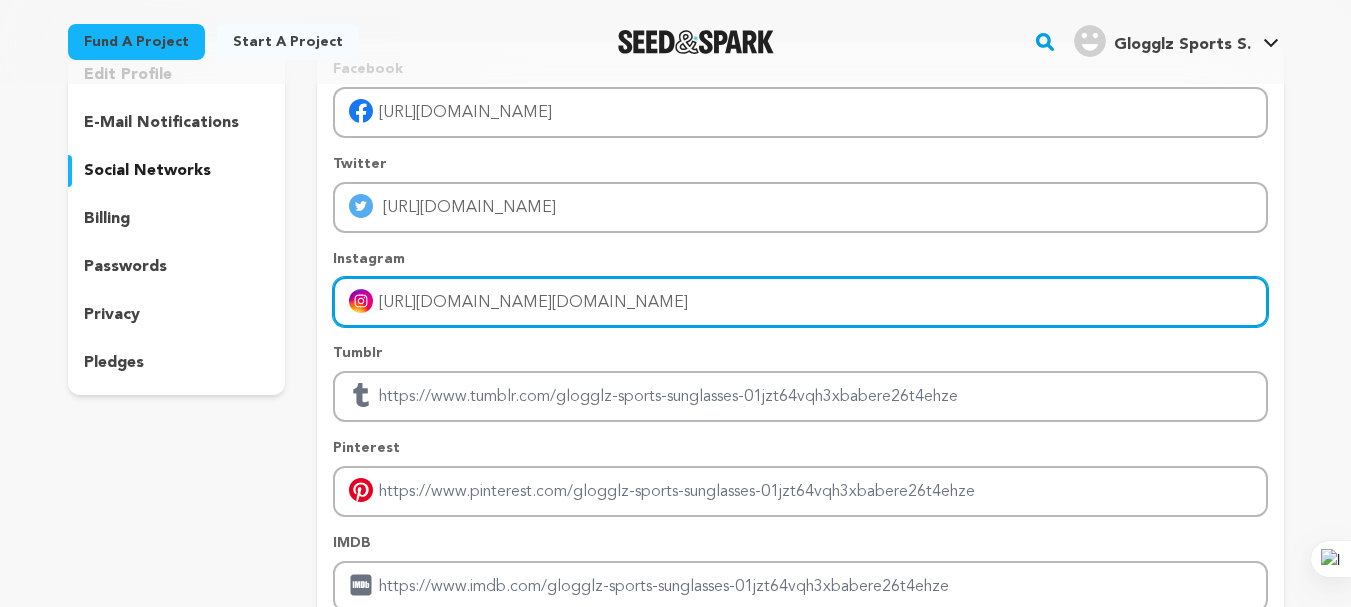 scroll, scrollTop: 200, scrollLeft: 0, axis: vertical 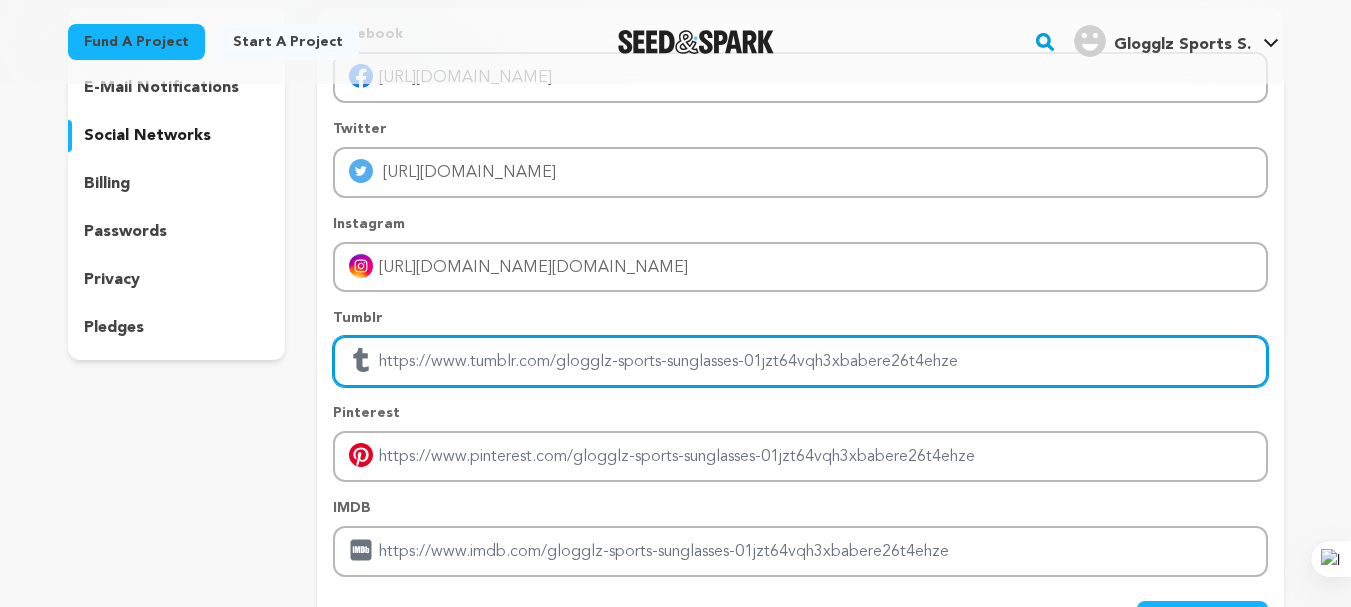 click at bounding box center [800, 361] 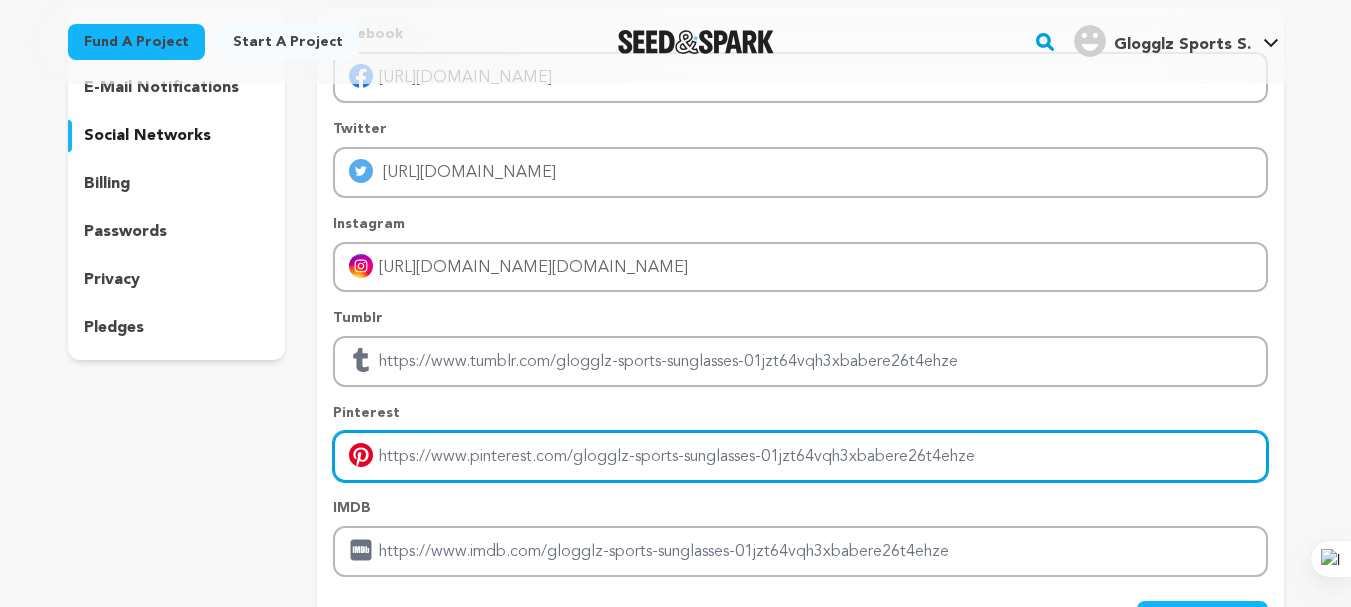 click at bounding box center (800, 456) 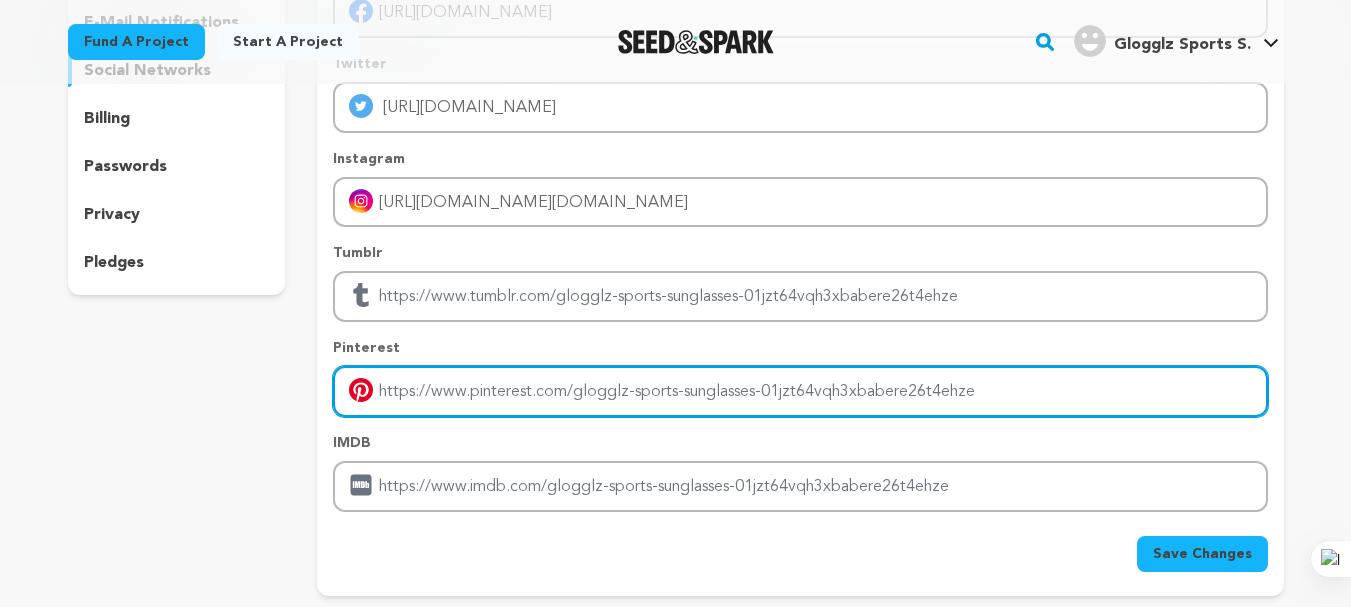 scroll, scrollTop: 300, scrollLeft: 0, axis: vertical 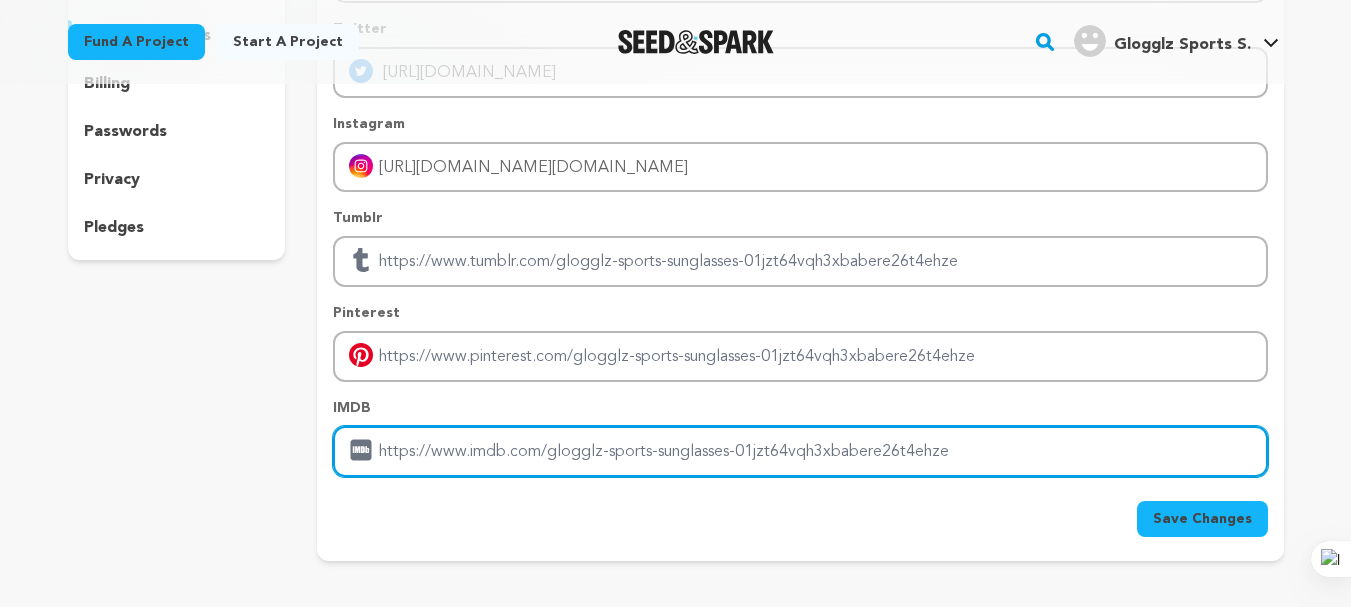 click at bounding box center (800, 451) 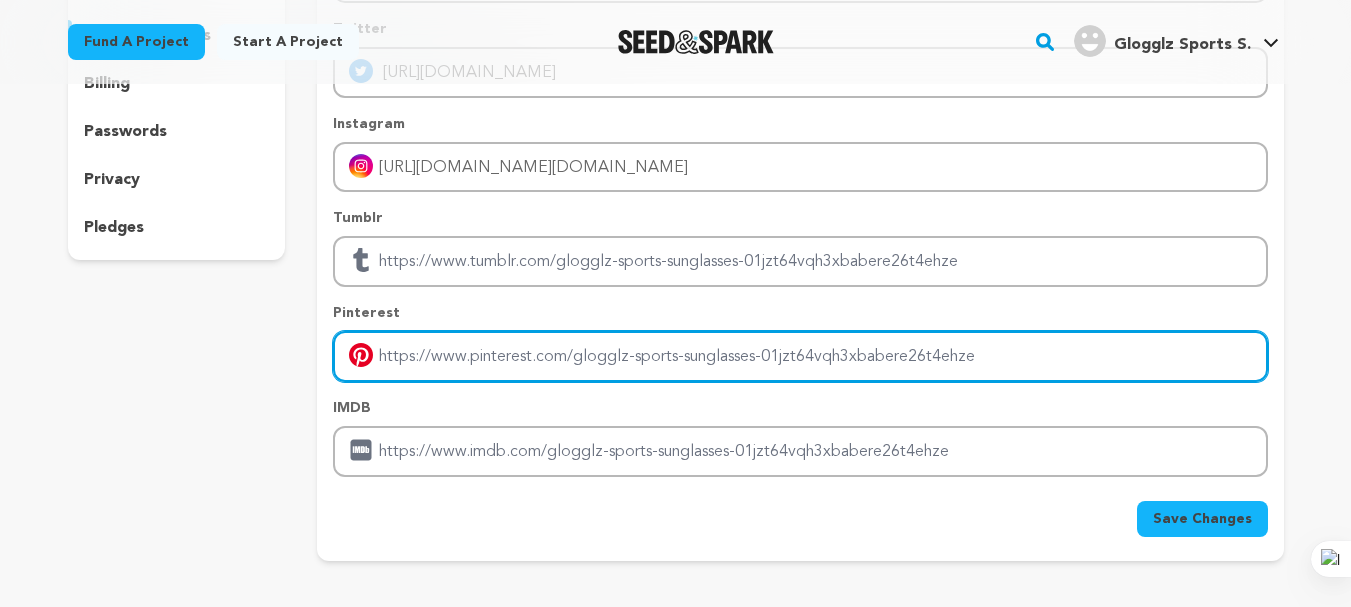 click at bounding box center (800, 356) 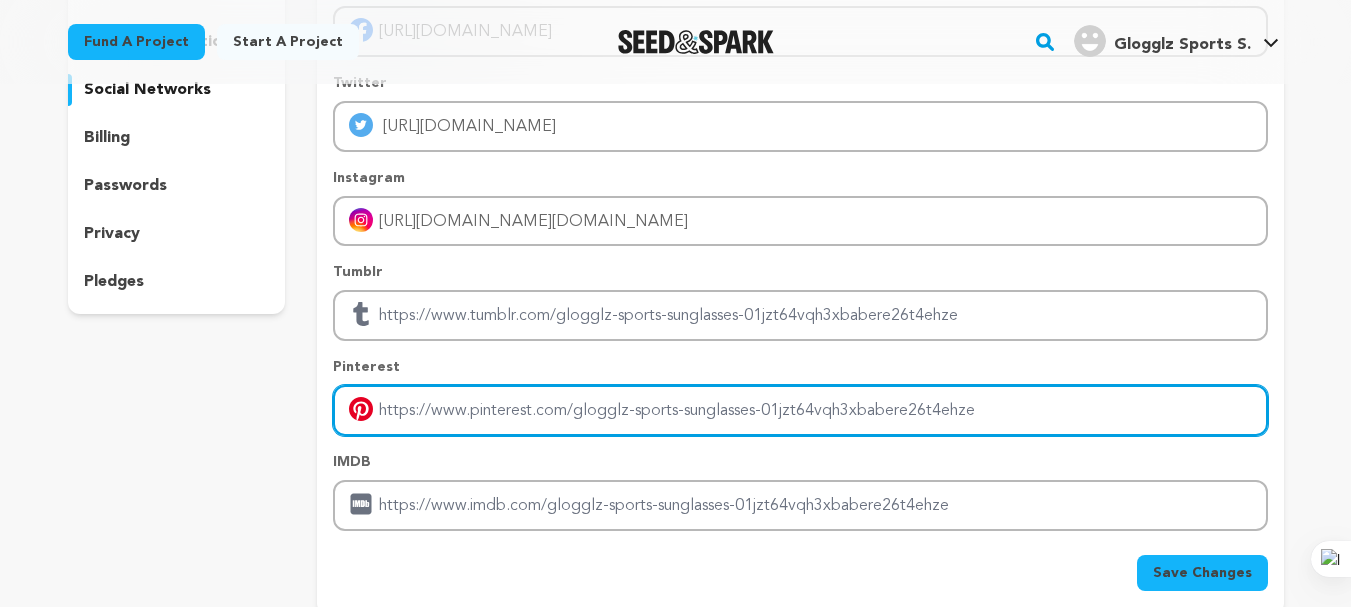 scroll, scrollTop: 200, scrollLeft: 0, axis: vertical 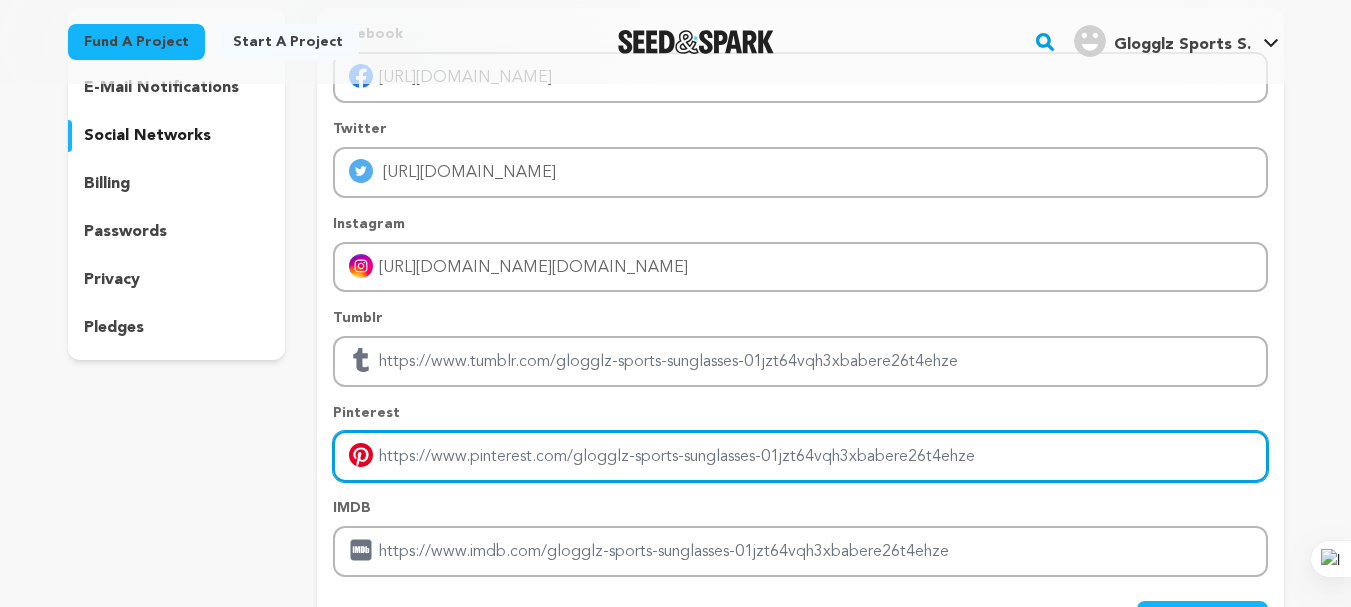 paste on "https://www.pinterest.com/glogglz/" 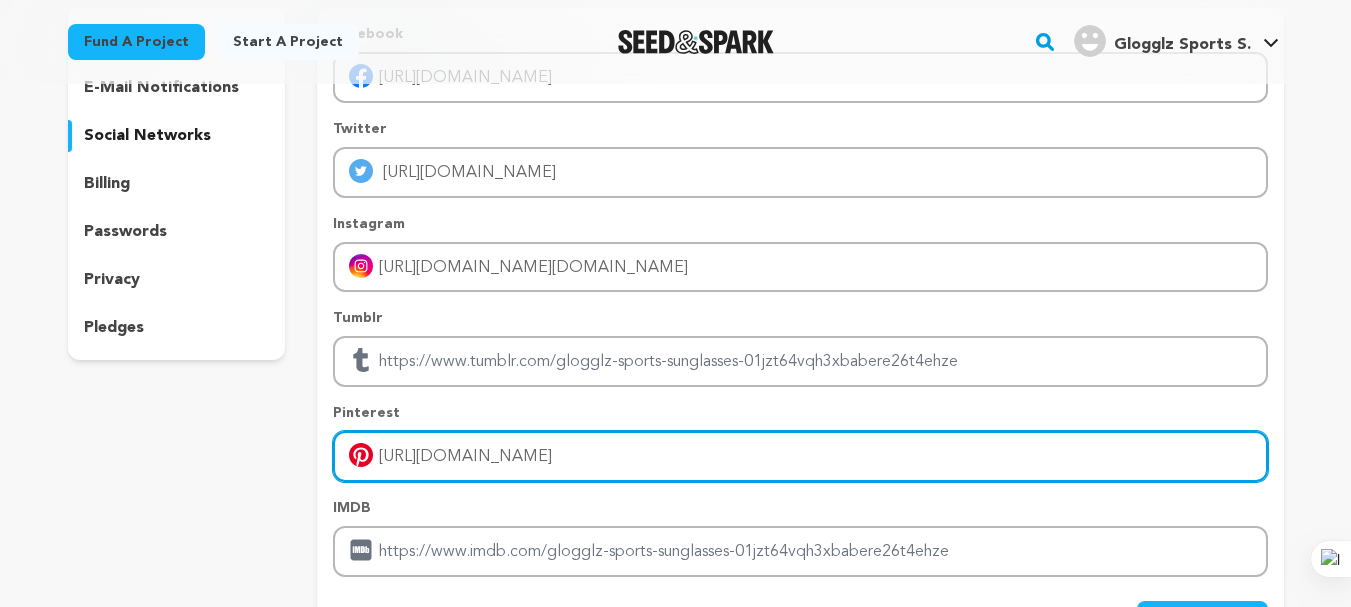 type on "https://www.pinterest.com/glogglz/" 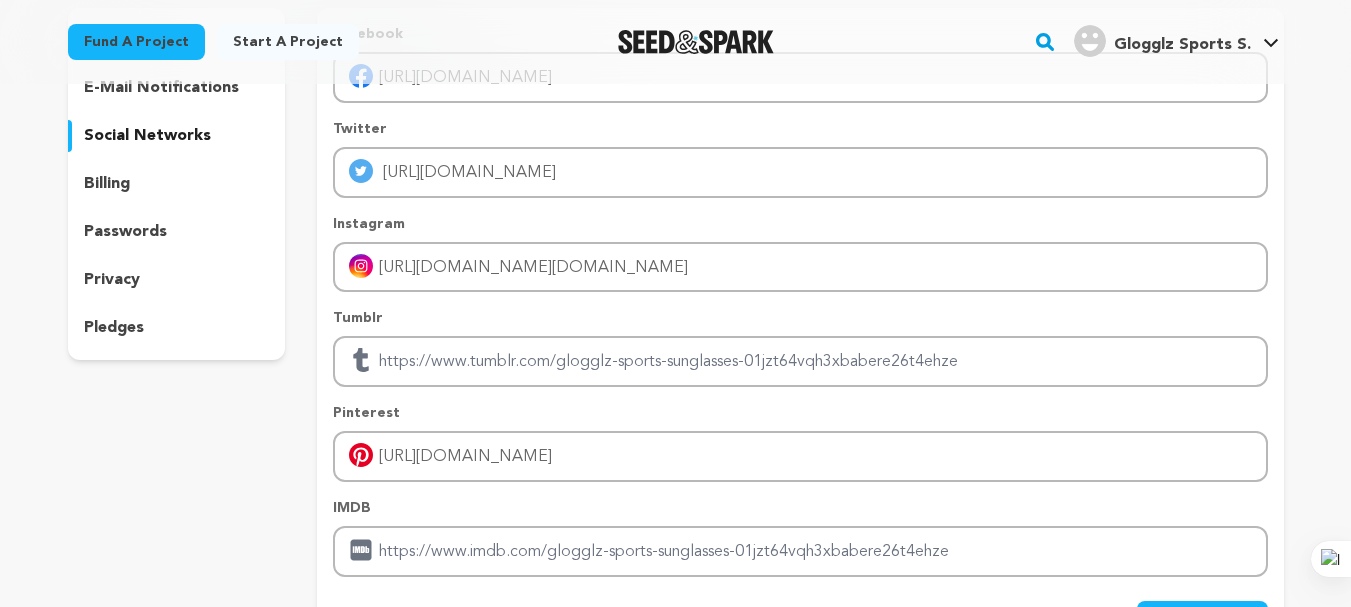 click on "edit profile
e-mail notifications
social networks
billing
passwords
privacy
pledges
Edit Profile" at bounding box center [177, 334] 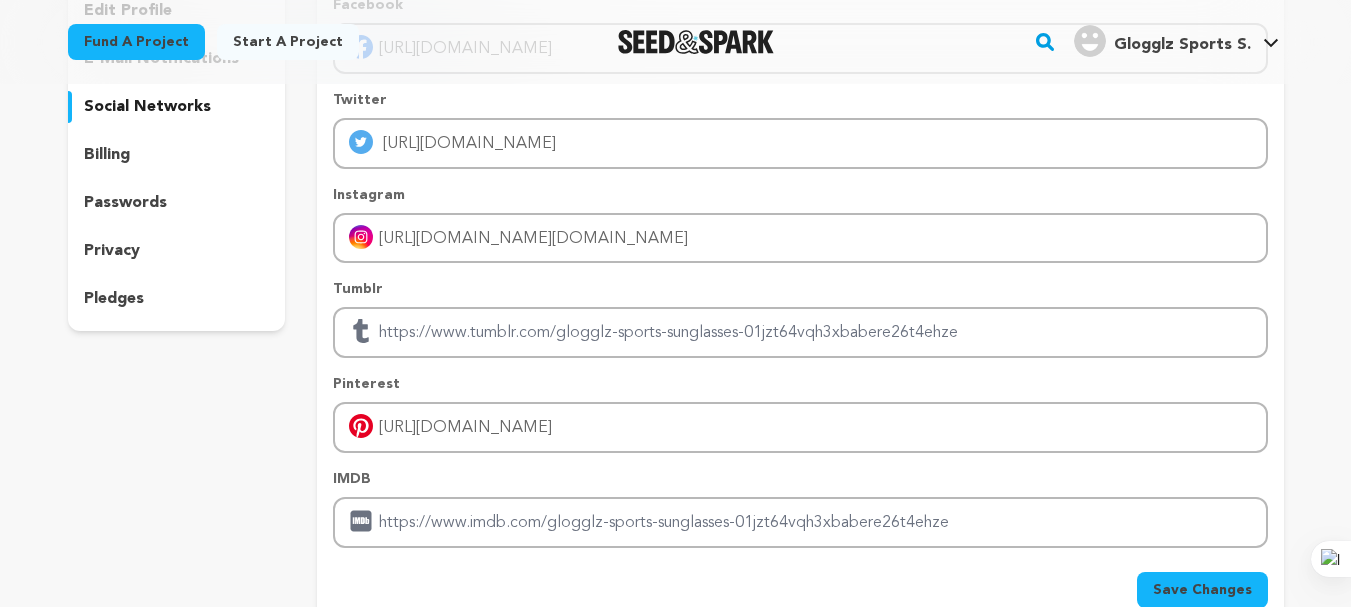 scroll, scrollTop: 500, scrollLeft: 0, axis: vertical 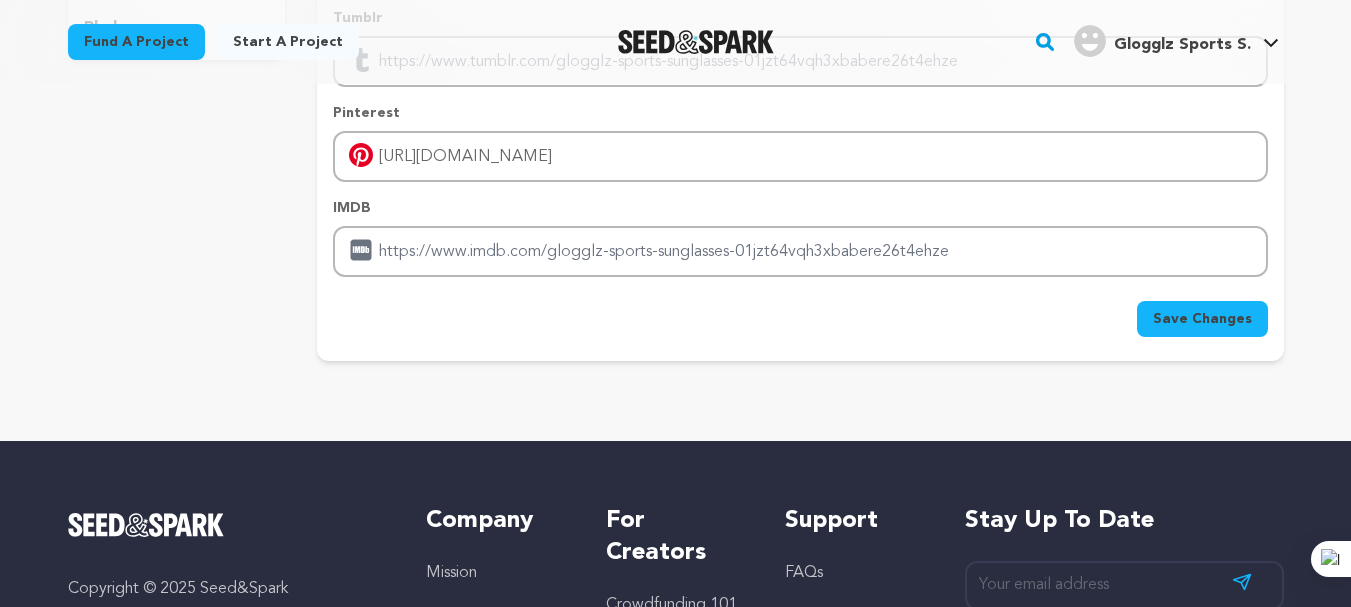 click on "Save Changes" at bounding box center (1202, 319) 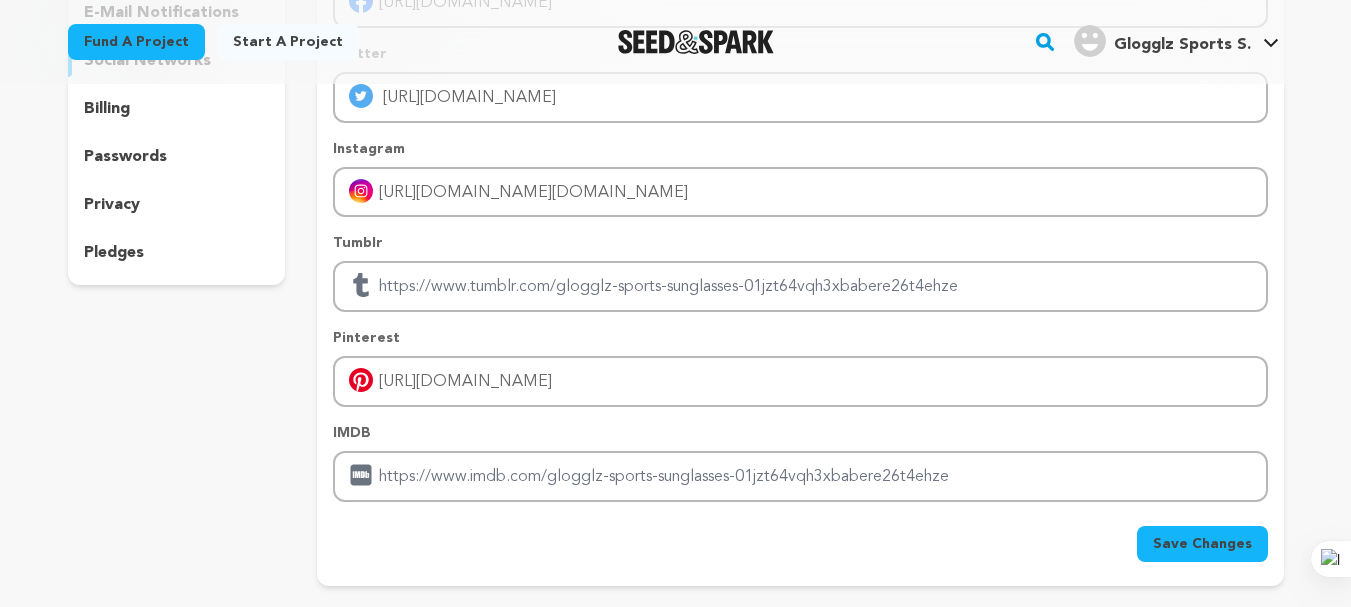 scroll, scrollTop: 100, scrollLeft: 0, axis: vertical 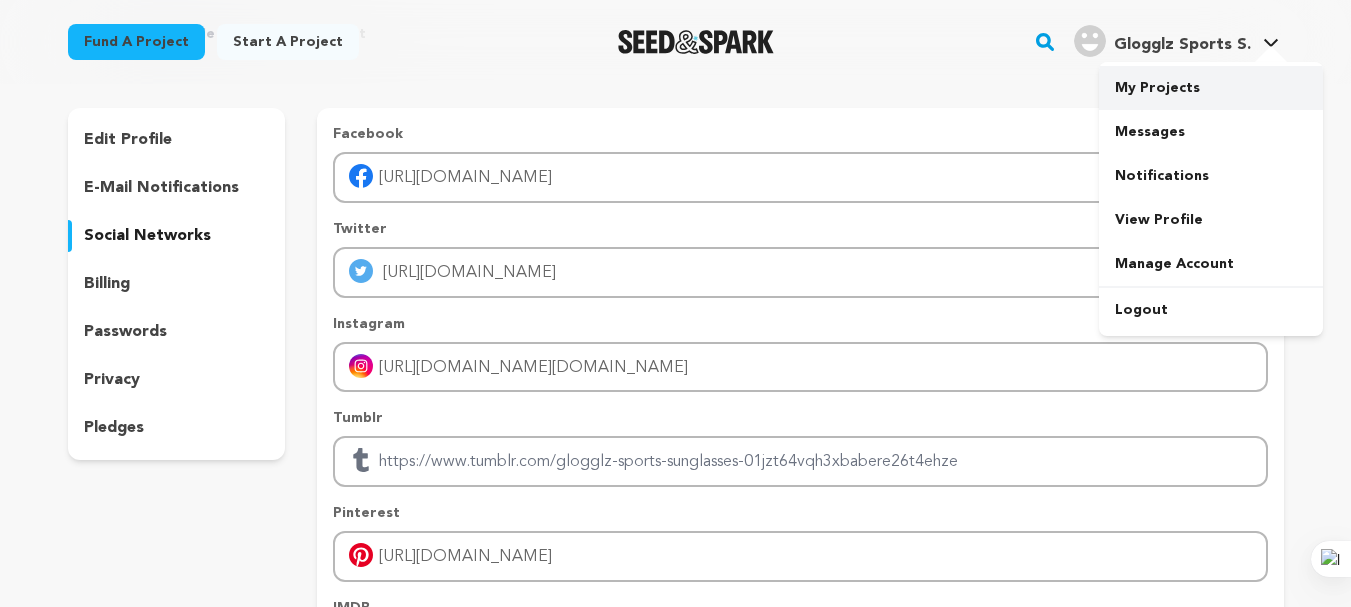 click on "My Projects" at bounding box center [1211, 88] 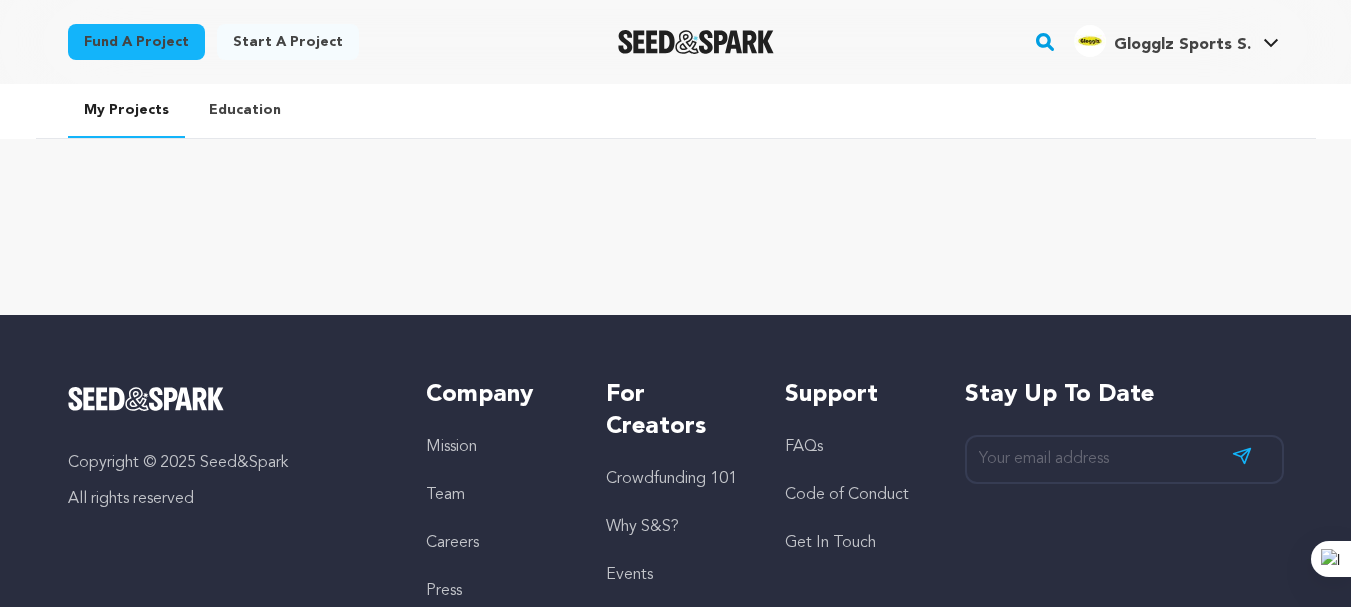 scroll, scrollTop: 0, scrollLeft: 0, axis: both 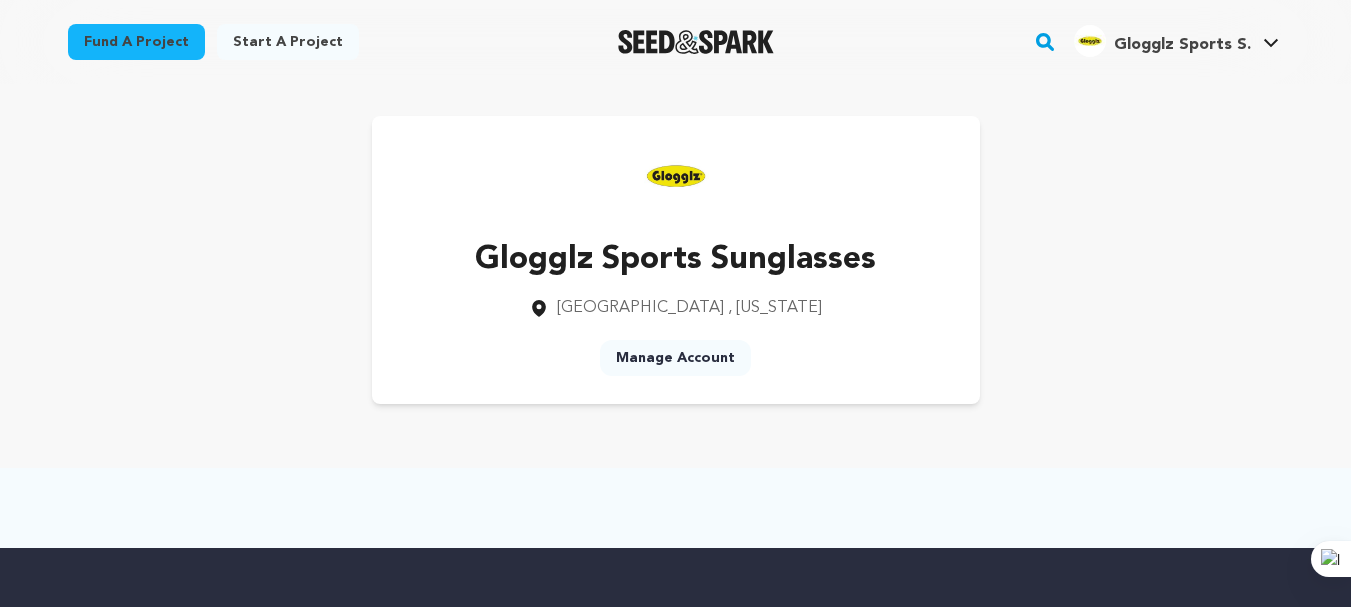 click on "Glogglz Sports Sunglasses
[GEOGRAPHIC_DATA]
, [US_STATE]
Manage Account" at bounding box center (676, 260) 